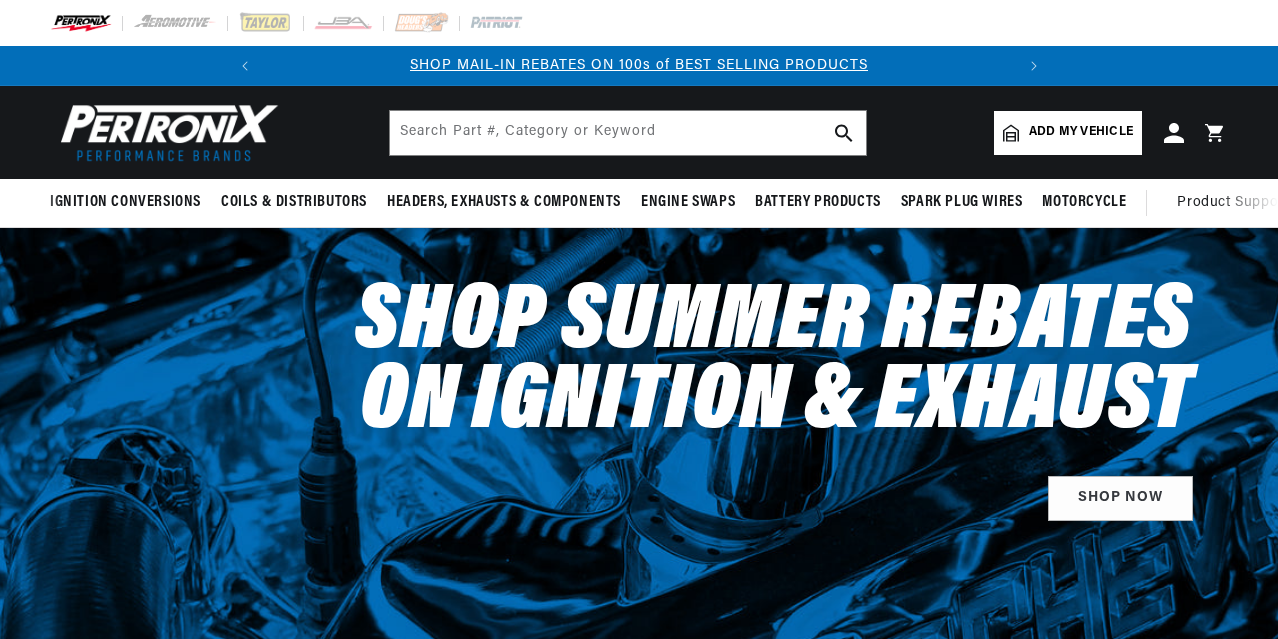 scroll, scrollTop: 0, scrollLeft: 0, axis: both 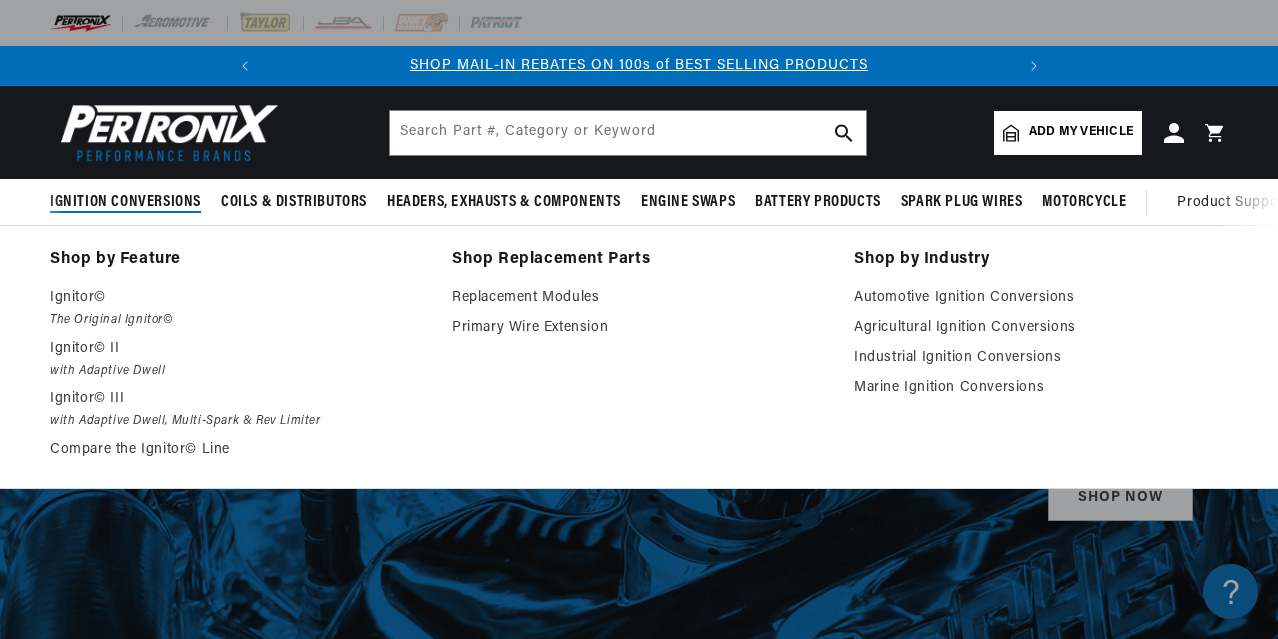 click on "Ignition Conversions" at bounding box center (125, 202) 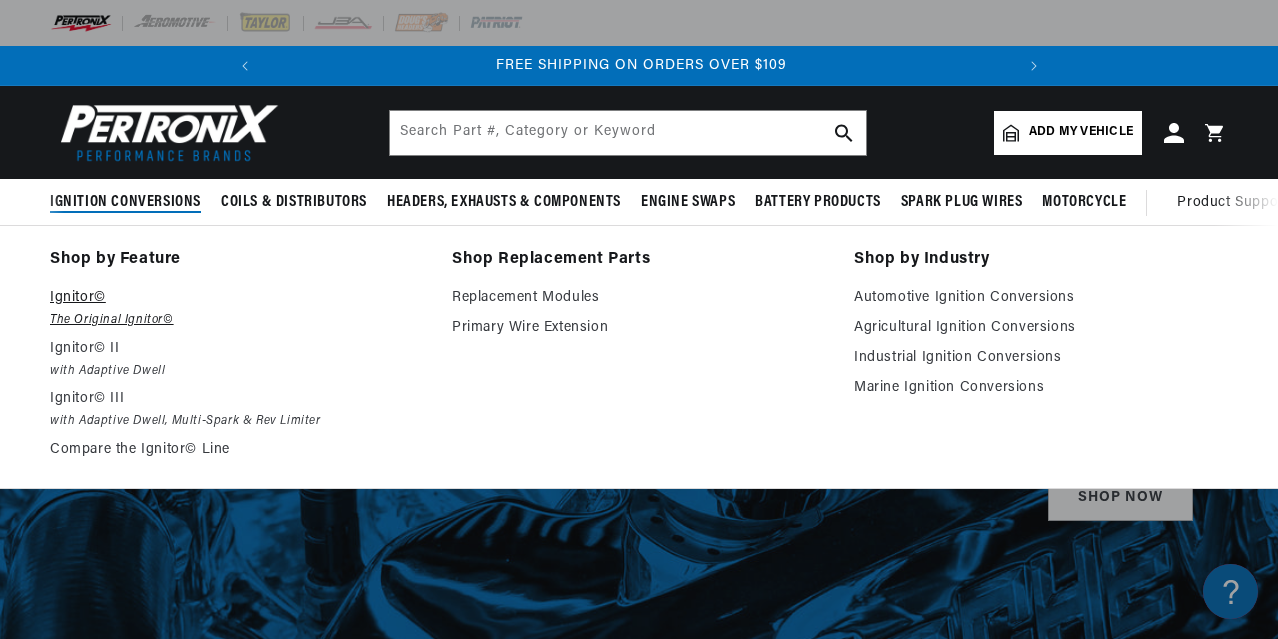click on "The Original Ignitor©" at bounding box center [237, 320] 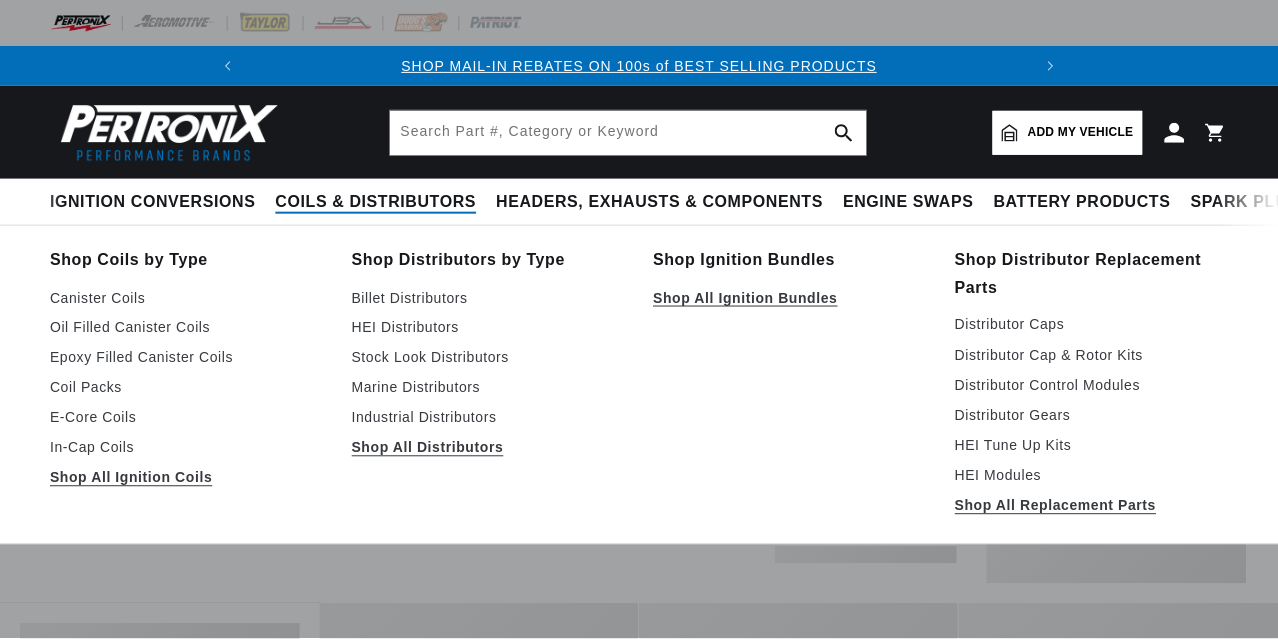 scroll, scrollTop: 0, scrollLeft: 0, axis: both 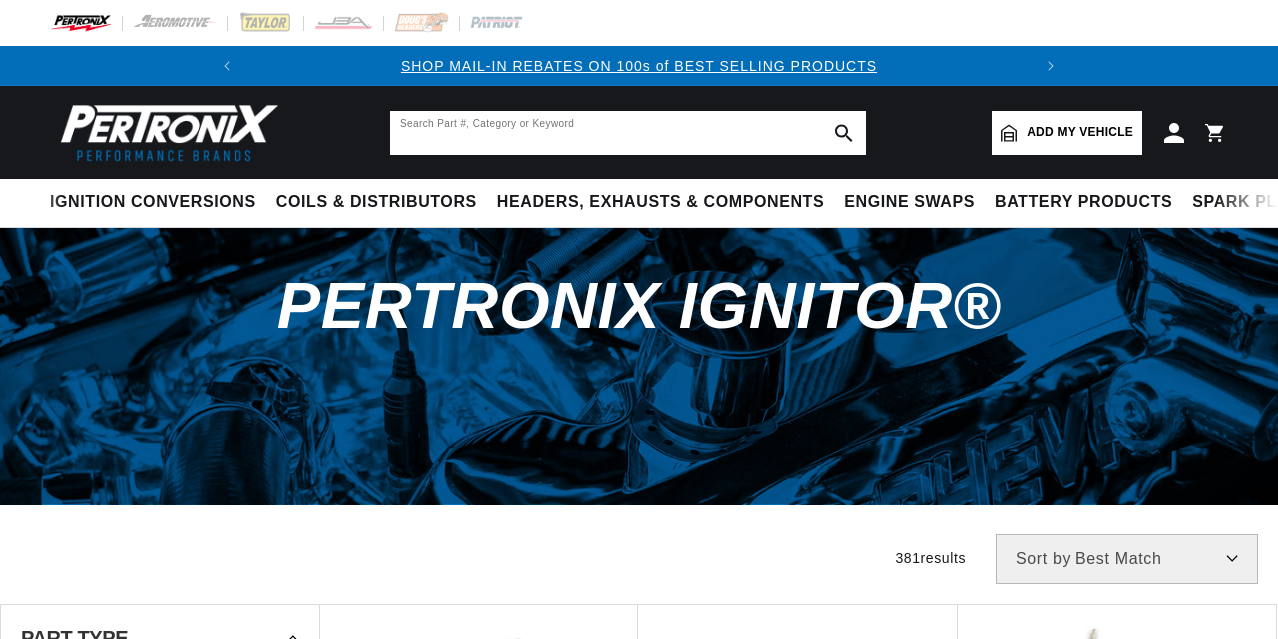 click at bounding box center [628, 133] 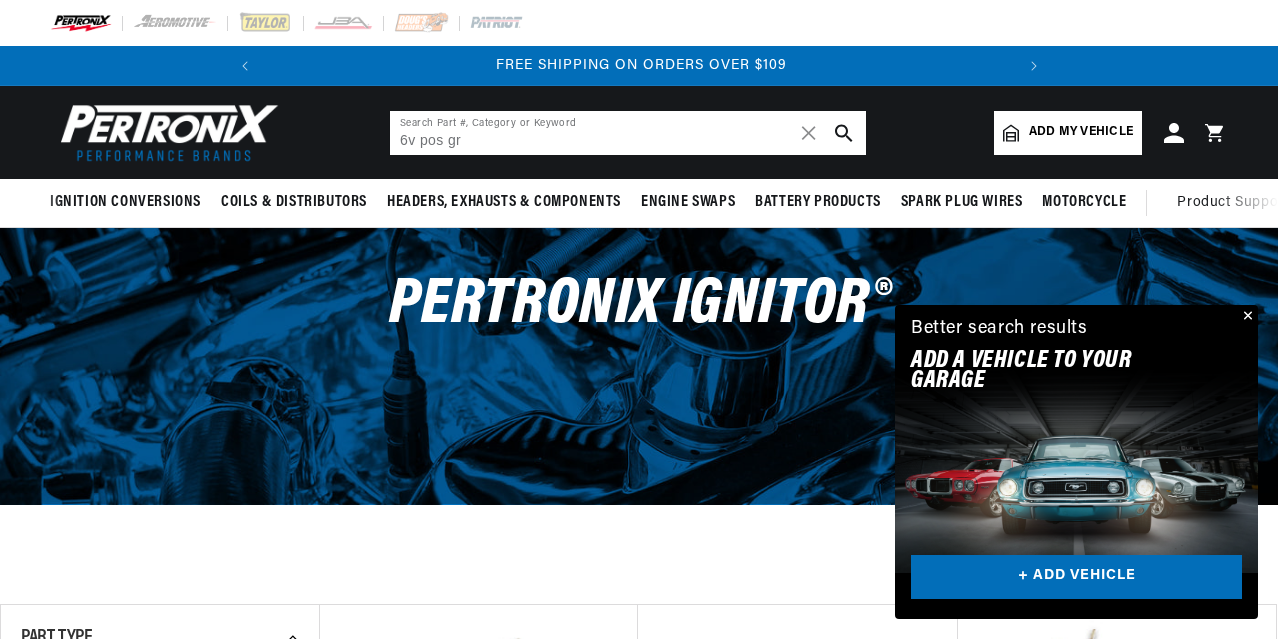 scroll, scrollTop: 0, scrollLeft: 0, axis: both 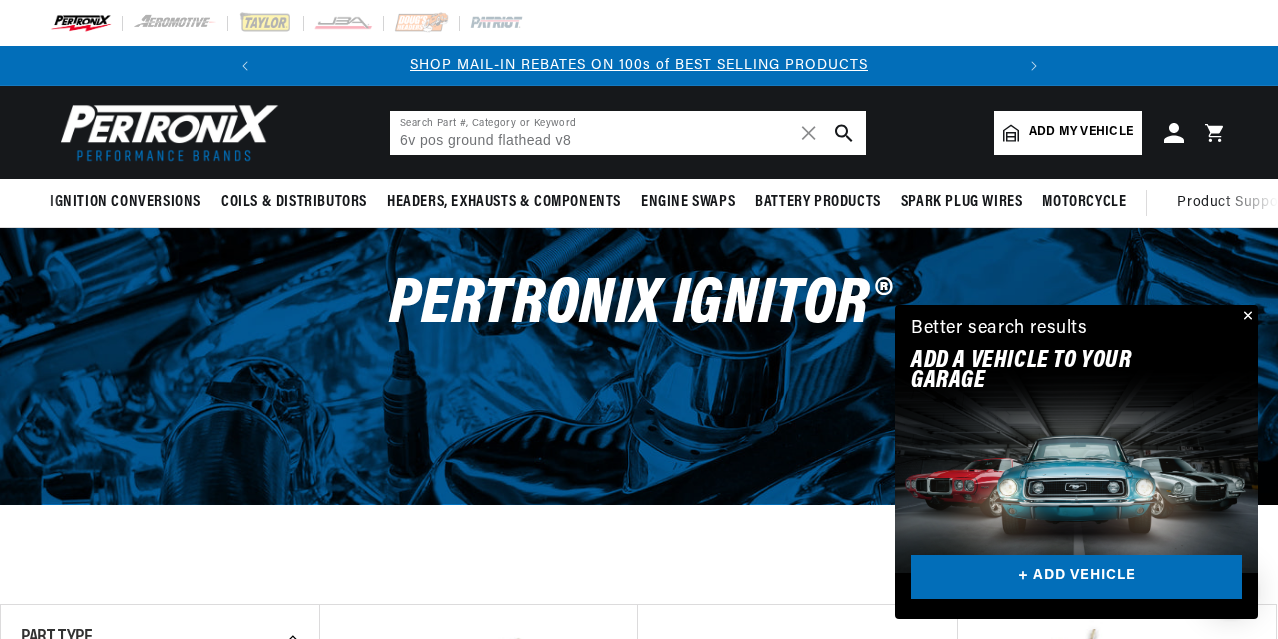 type on "6v pos ground flathead v8" 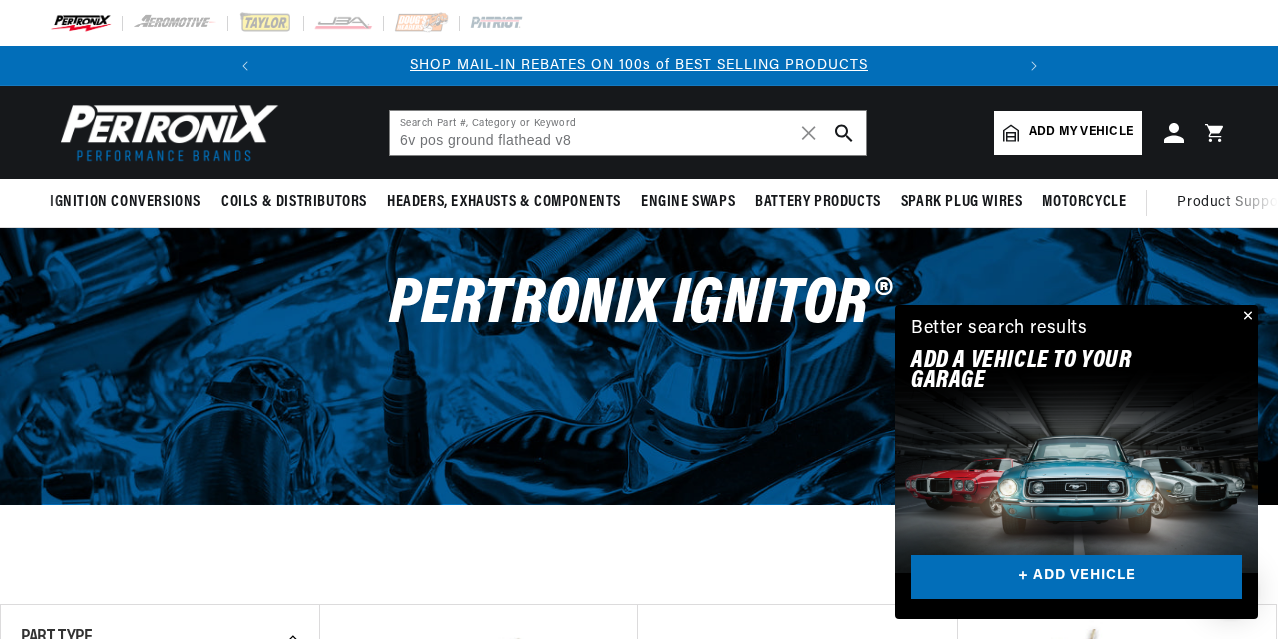 click 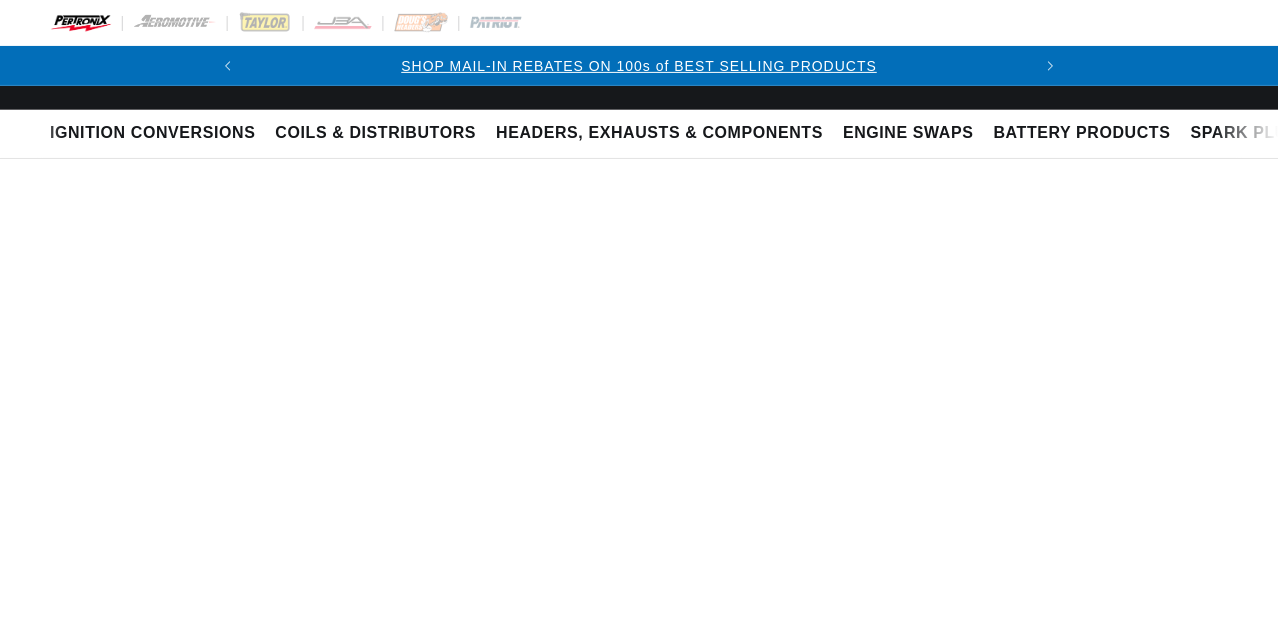 scroll, scrollTop: 0, scrollLeft: 0, axis: both 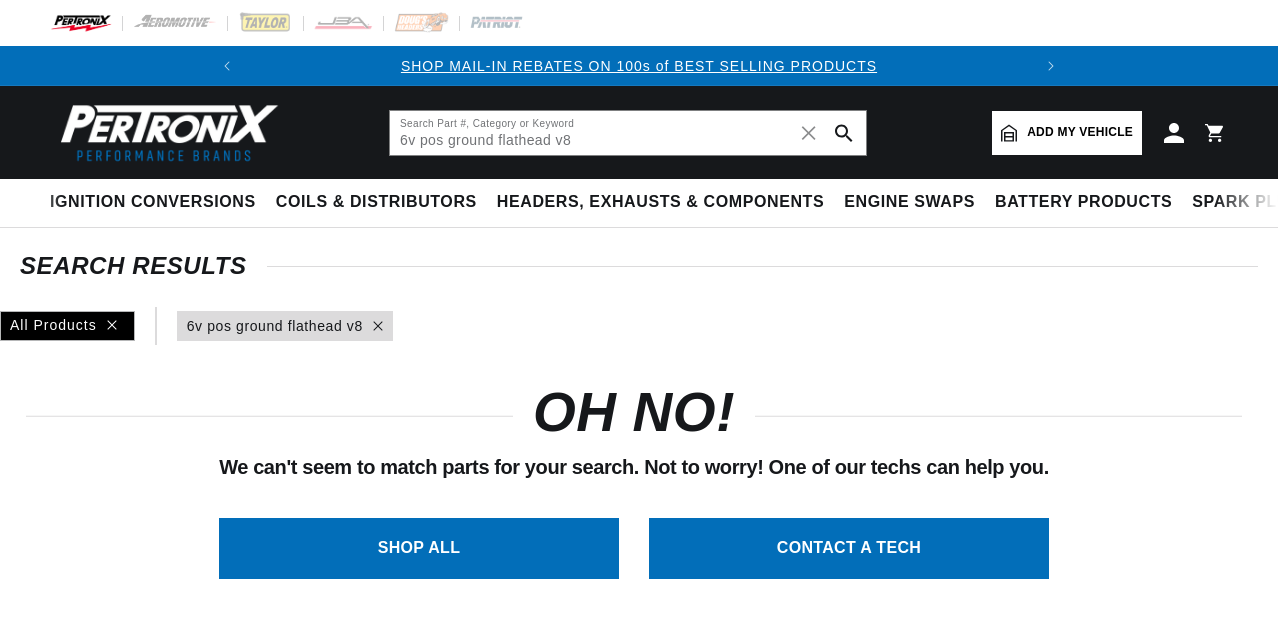 type on "6v pos ground flathead v8" 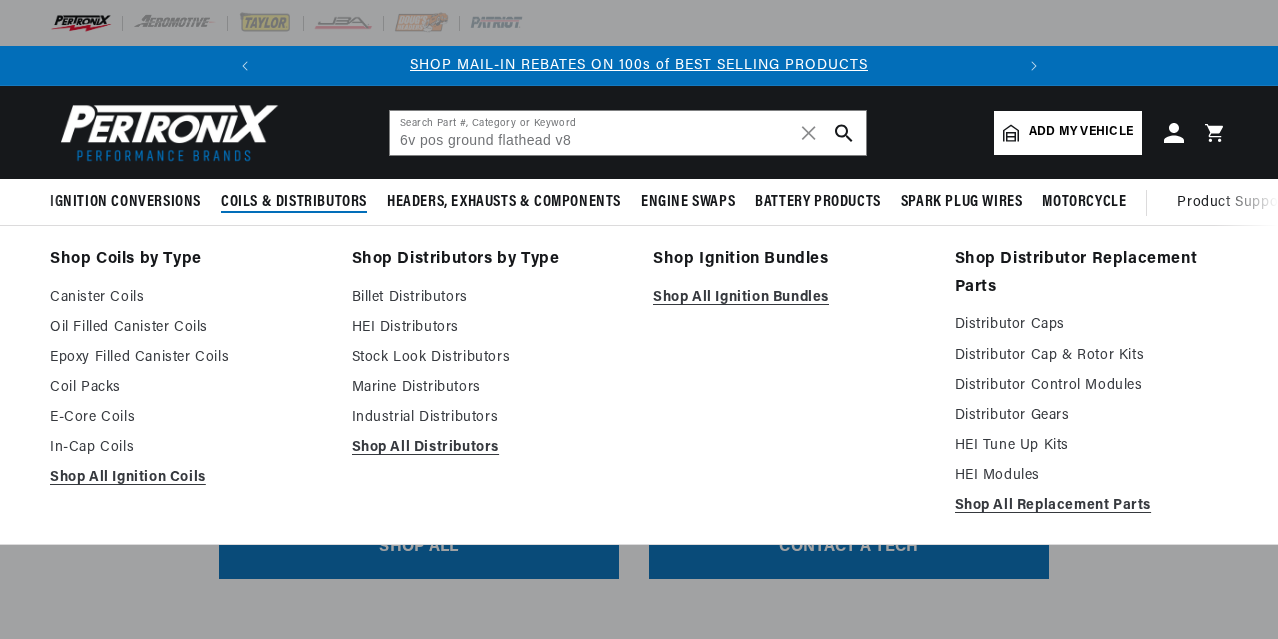 scroll, scrollTop: 0, scrollLeft: 747, axis: horizontal 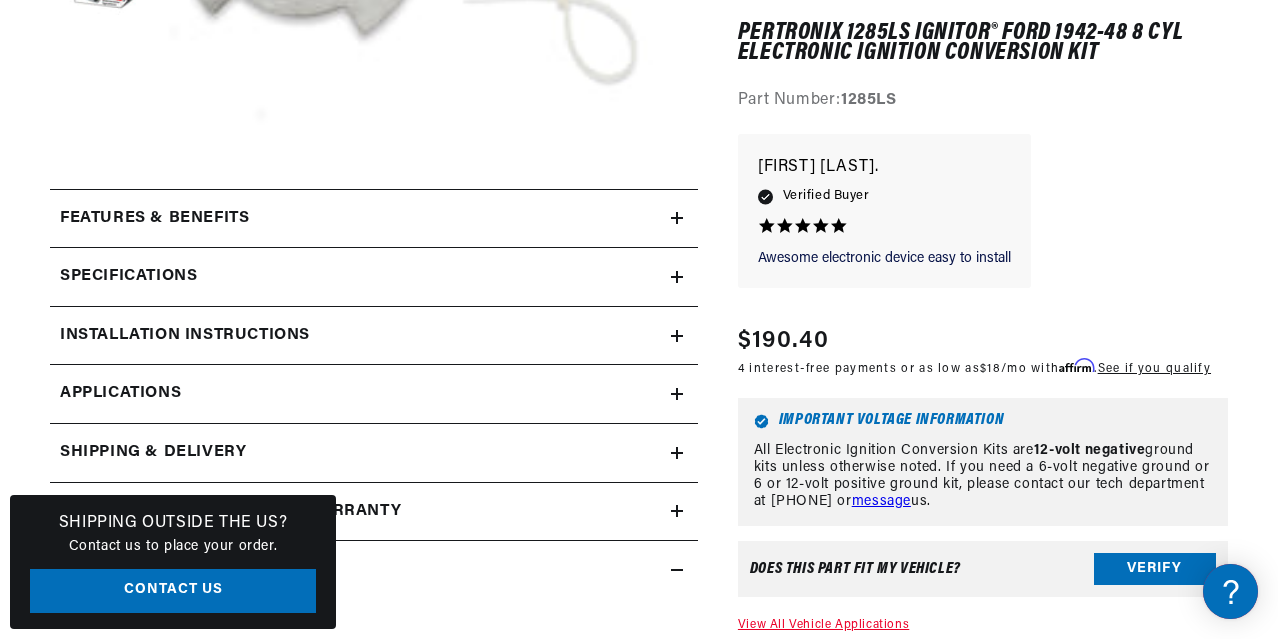 click on "Installation instructions" at bounding box center (360, 219) 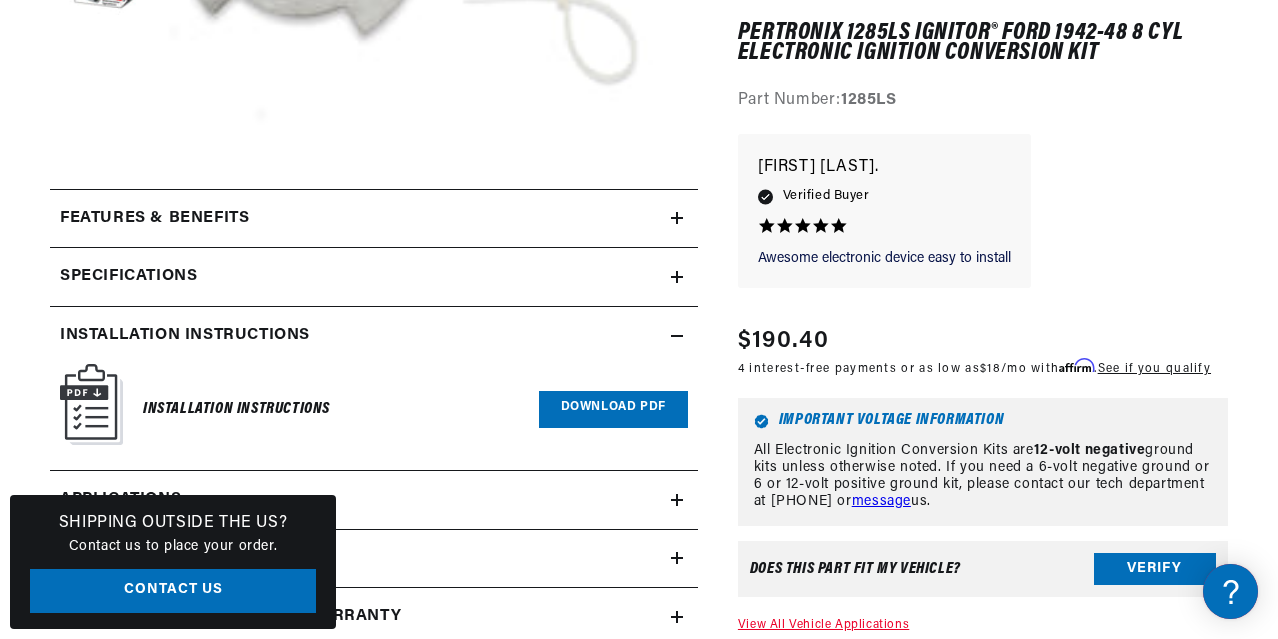 click on "Installation Instructions" at bounding box center (236, 409) 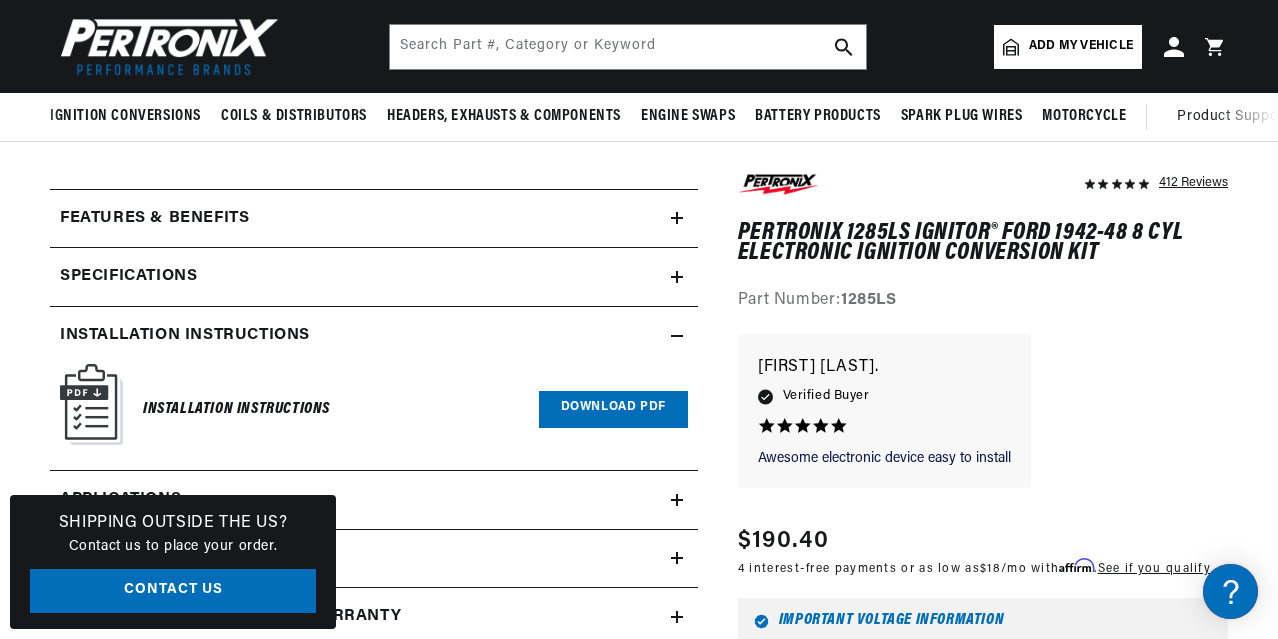 scroll, scrollTop: 0, scrollLeft: 0, axis: both 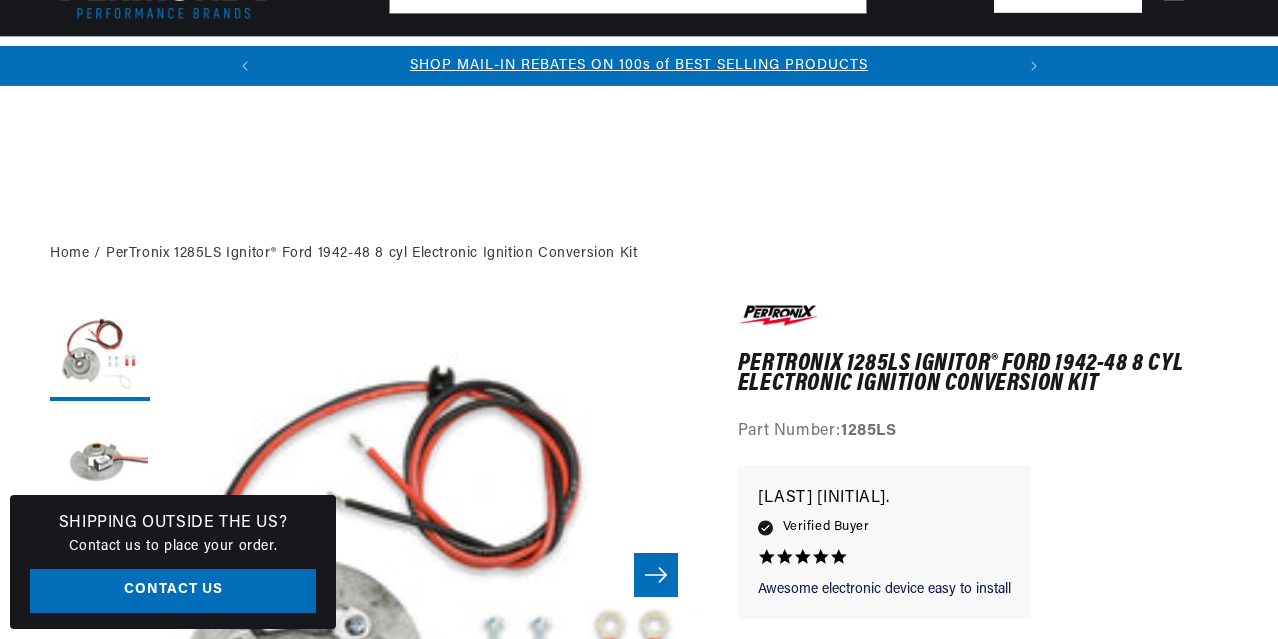 click on "Installation instructions" at bounding box center (360, 919) 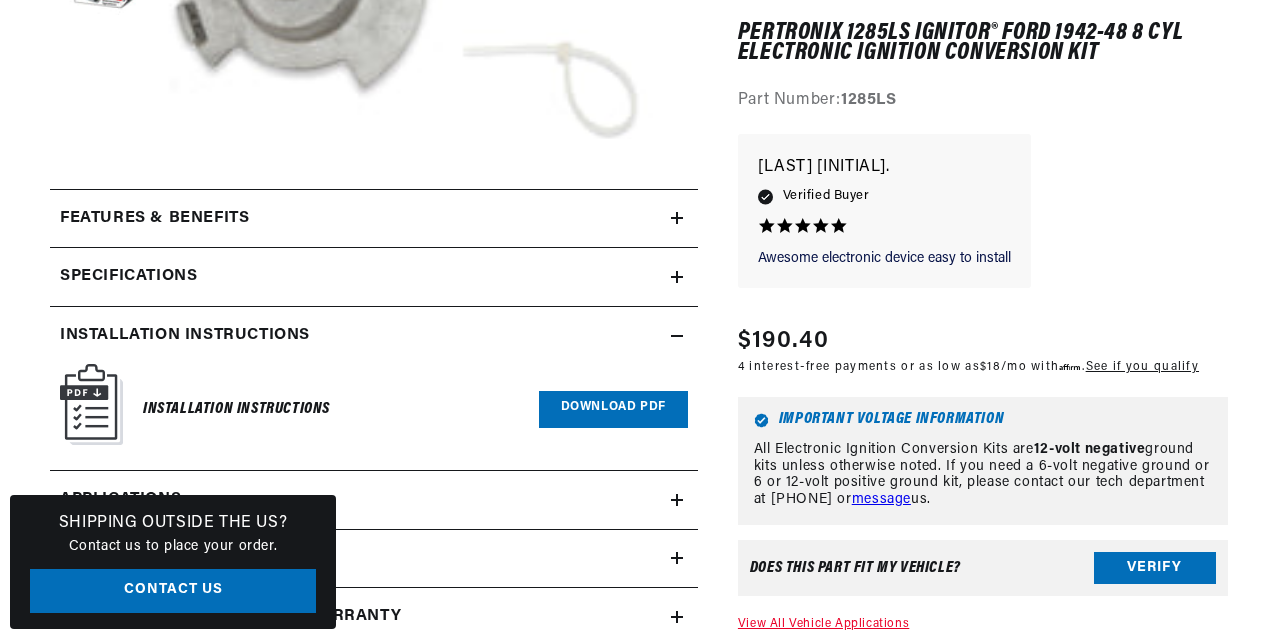 click on "Download PDF" at bounding box center (613, 409) 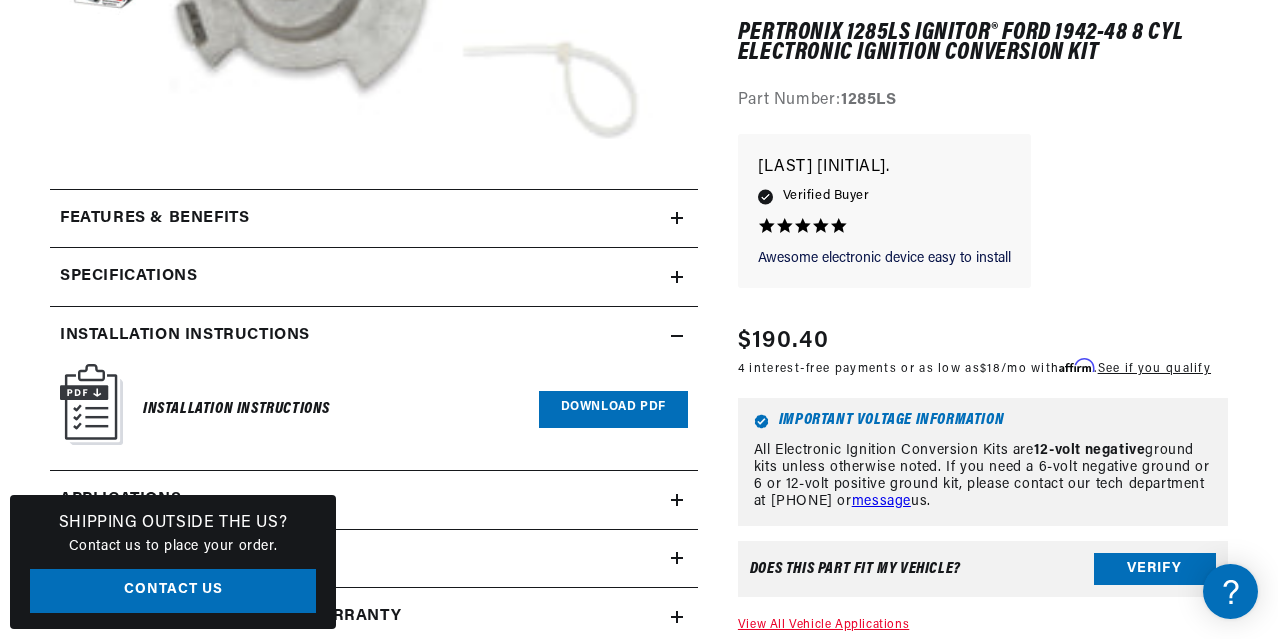 scroll, scrollTop: 700, scrollLeft: 0, axis: vertical 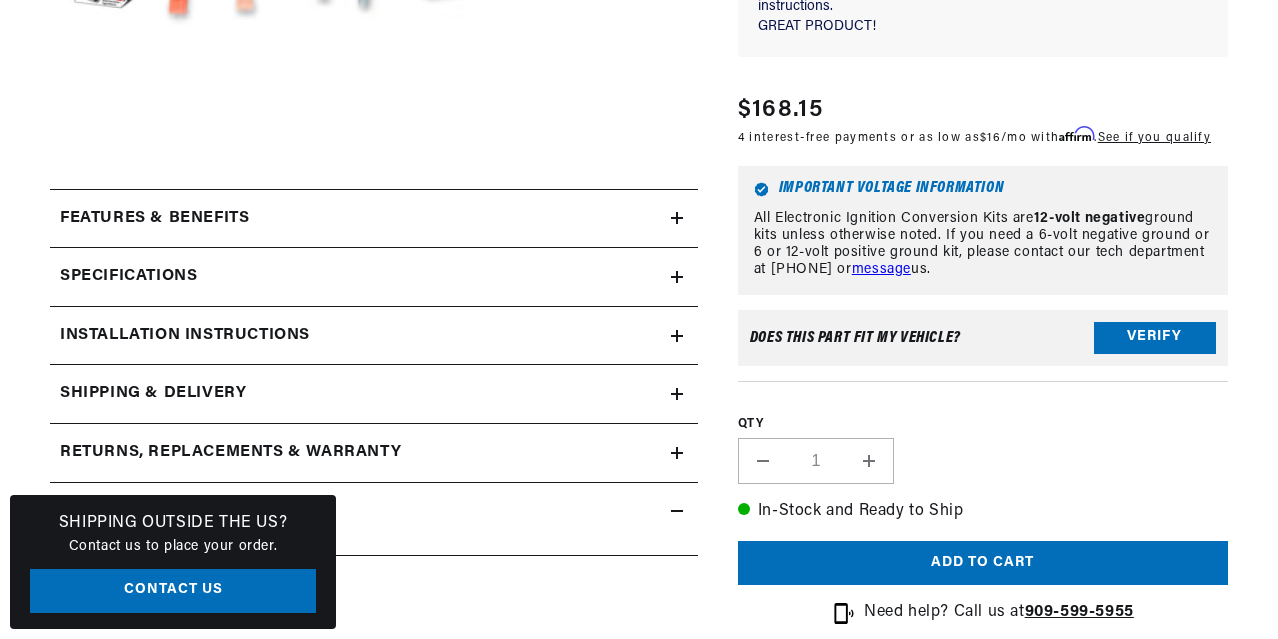 click on "Installation instructions" at bounding box center (360, 219) 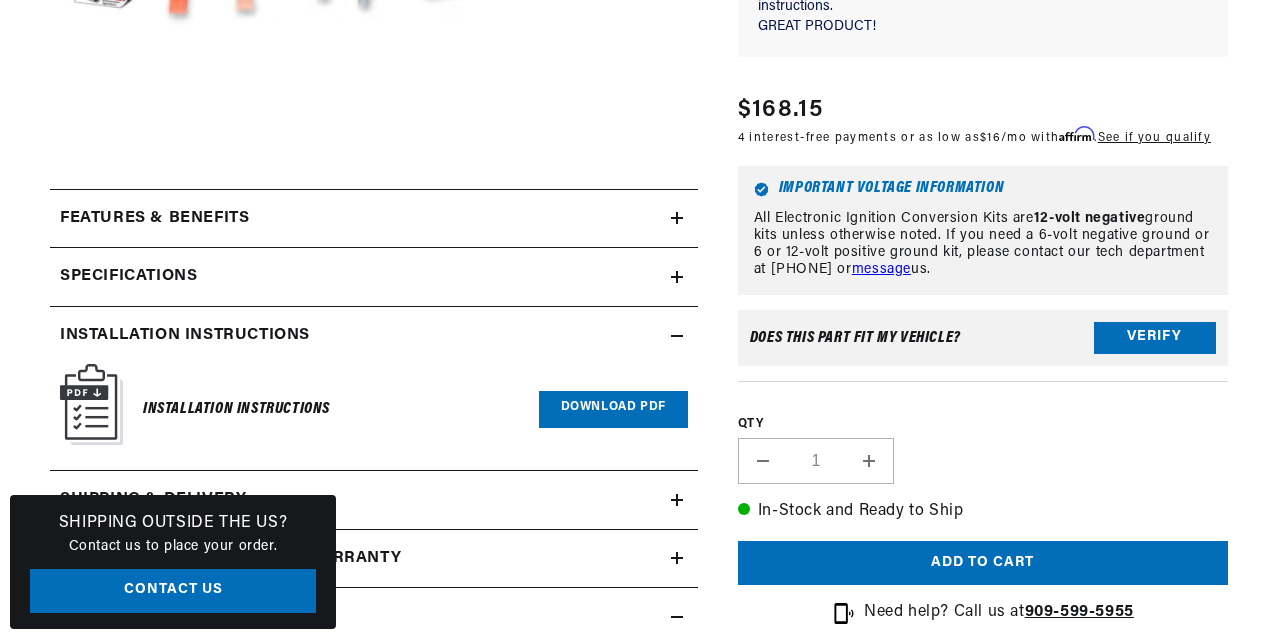 click on "Download PDF" at bounding box center [613, 409] 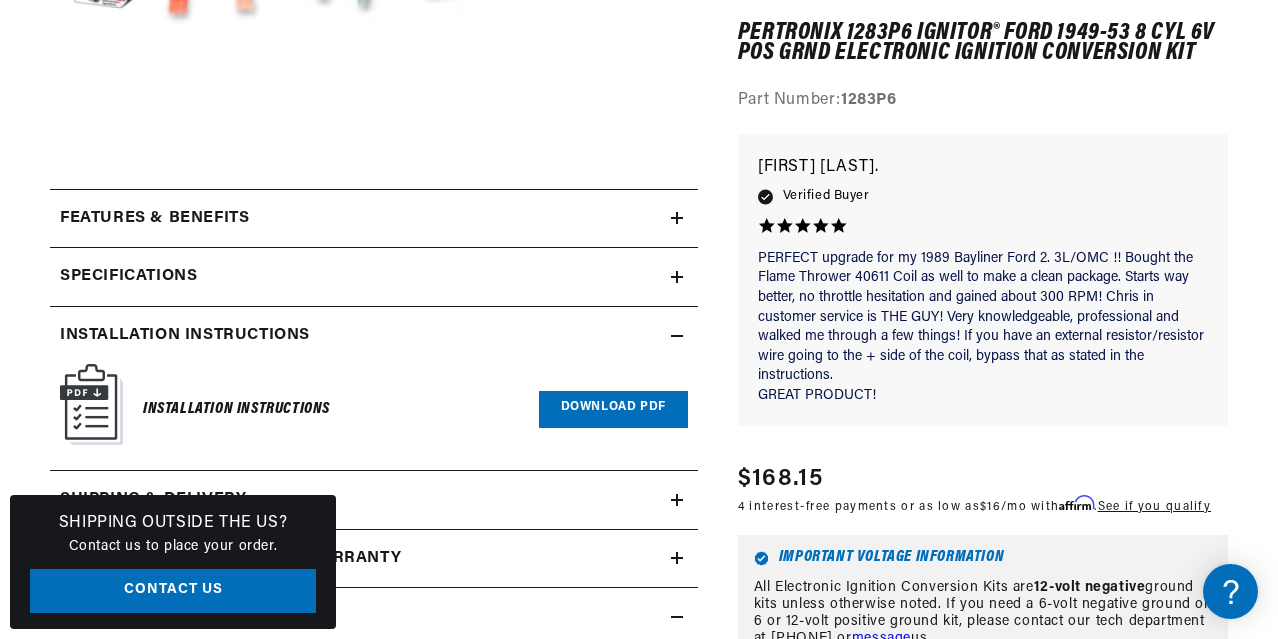 scroll, scrollTop: 0, scrollLeft: 747, axis: horizontal 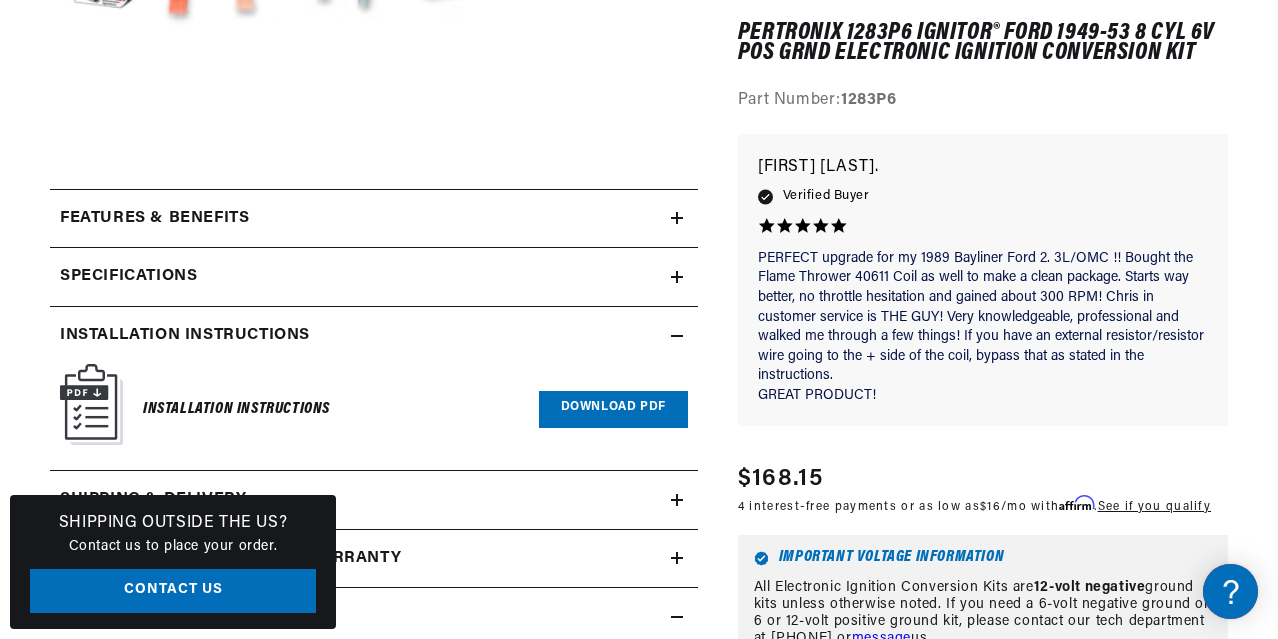 click on "Installation instructions" at bounding box center (360, 219) 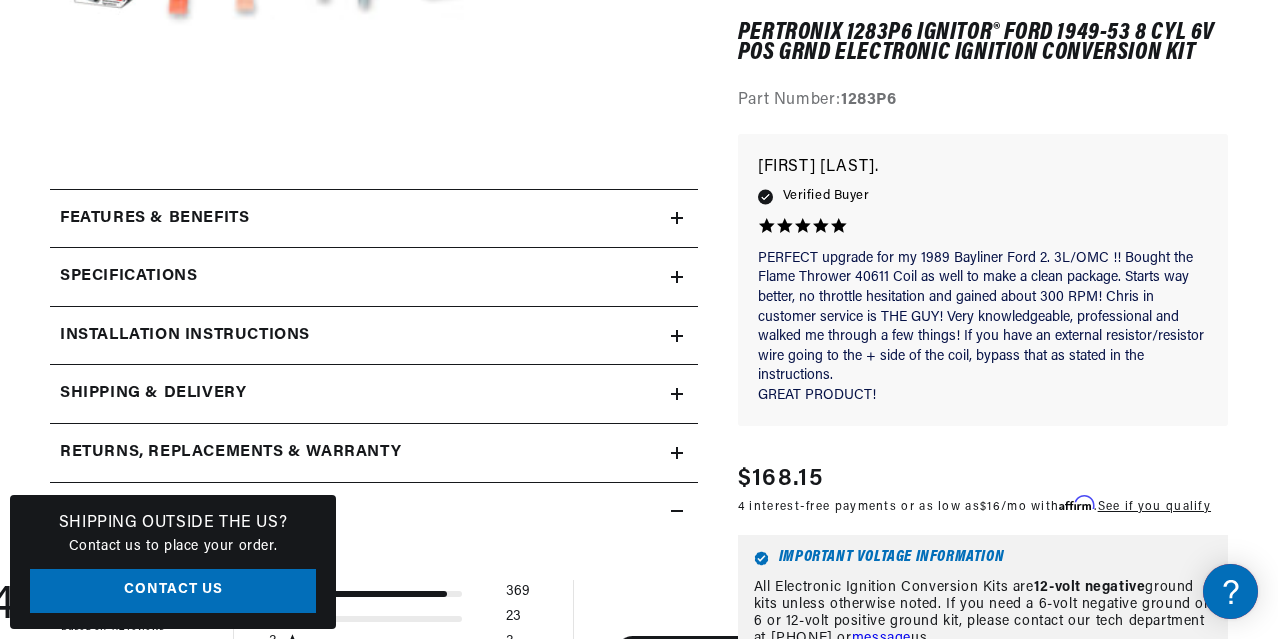 scroll, scrollTop: 900, scrollLeft: 0, axis: vertical 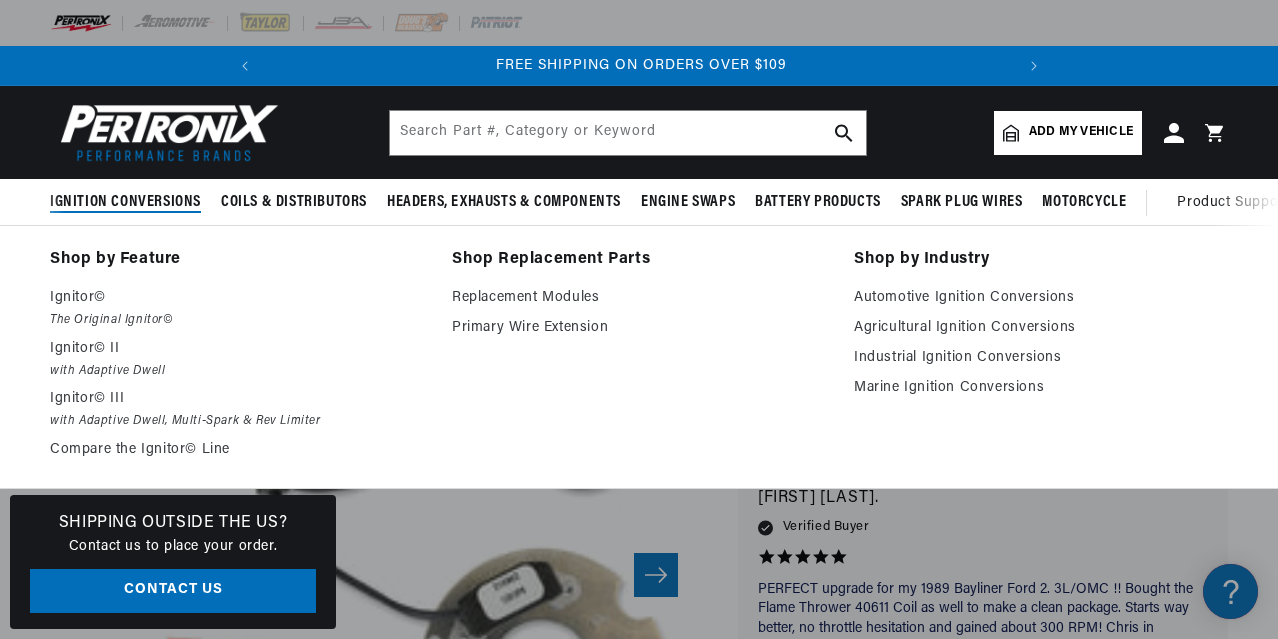 click on "Ignition Conversions" at bounding box center (125, 202) 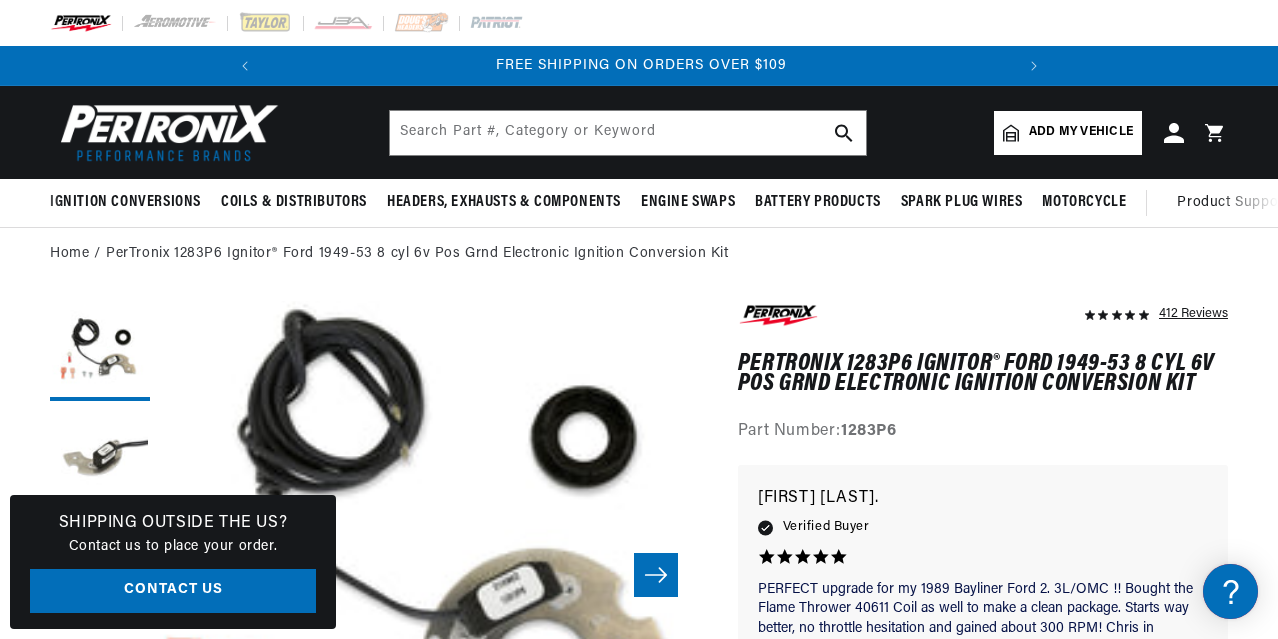 scroll, scrollTop: 0, scrollLeft: 0, axis: both 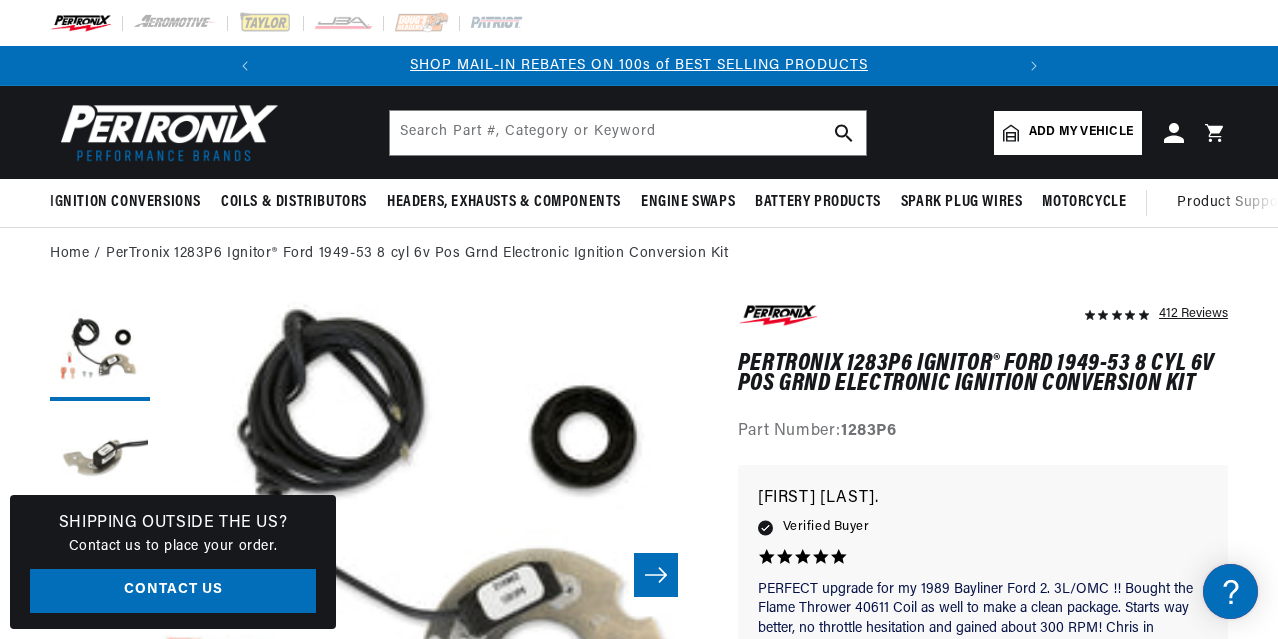 click on "Add my vehicle" at bounding box center [1081, 132] 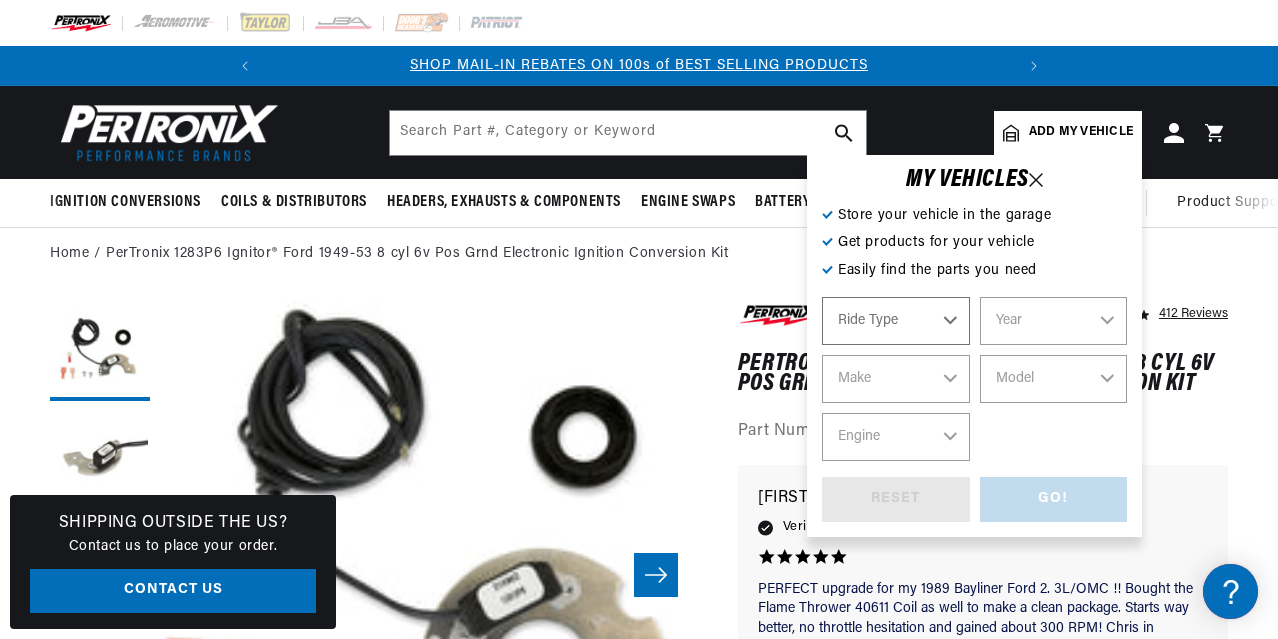 select on "Automotive" 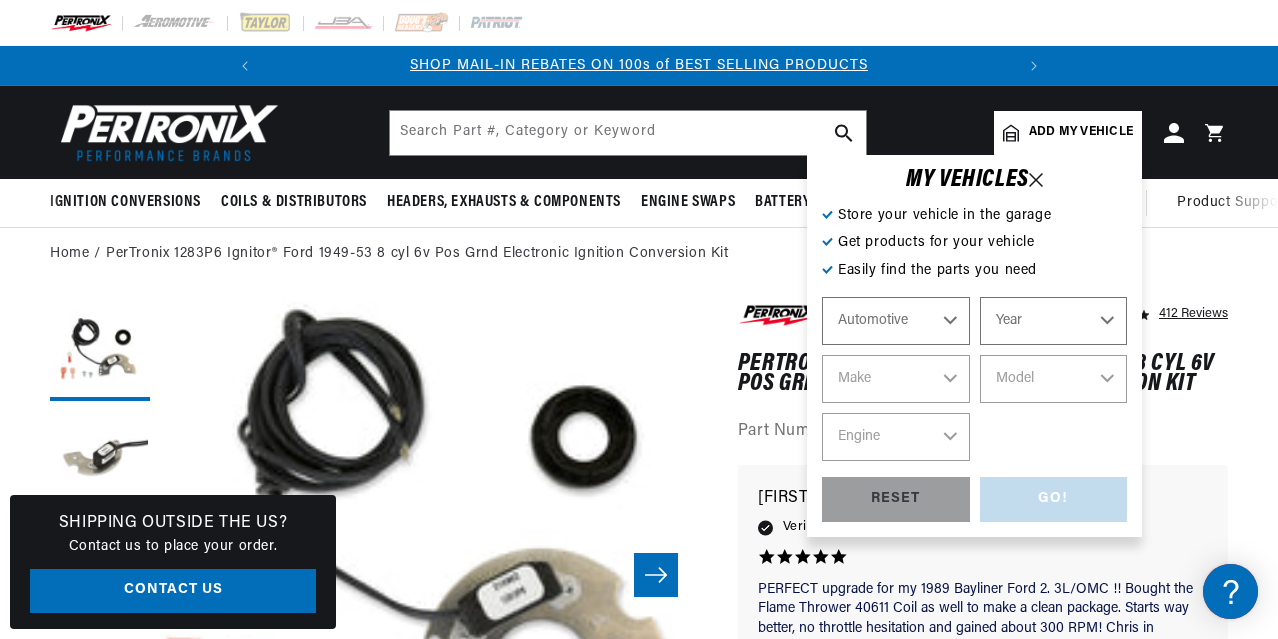 scroll, scrollTop: 0, scrollLeft: 747, axis: horizontal 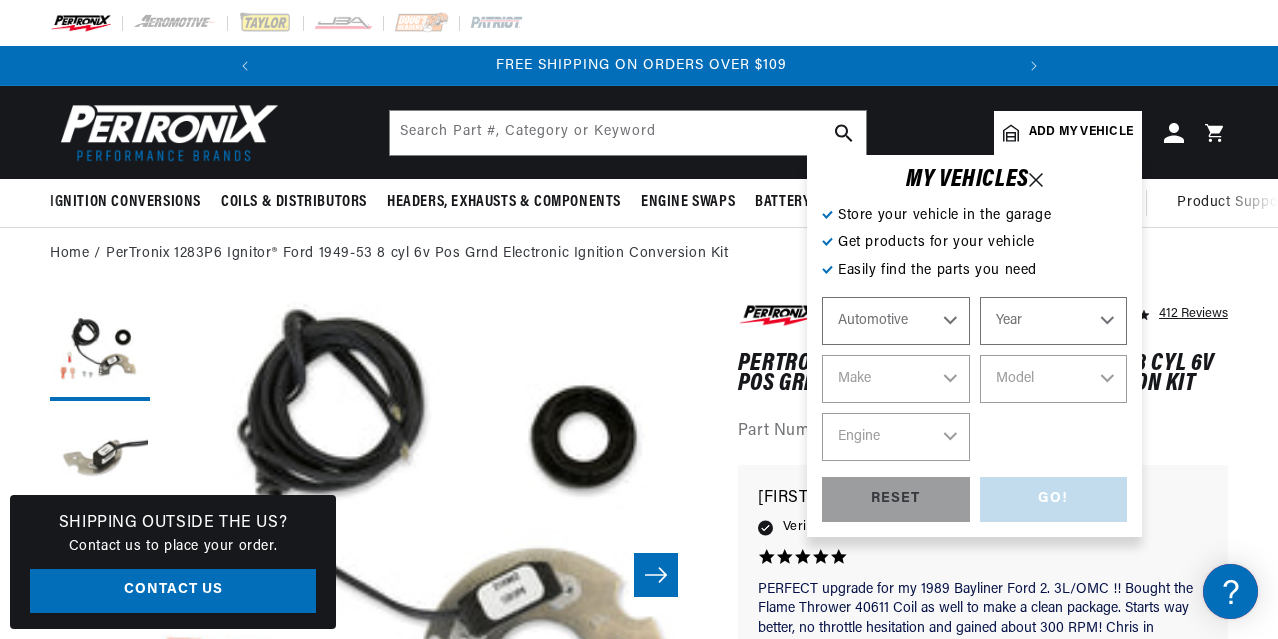 click on "Automotive
Agricultural
Industrial
Marine
Motorcycle" at bounding box center [896, 321] 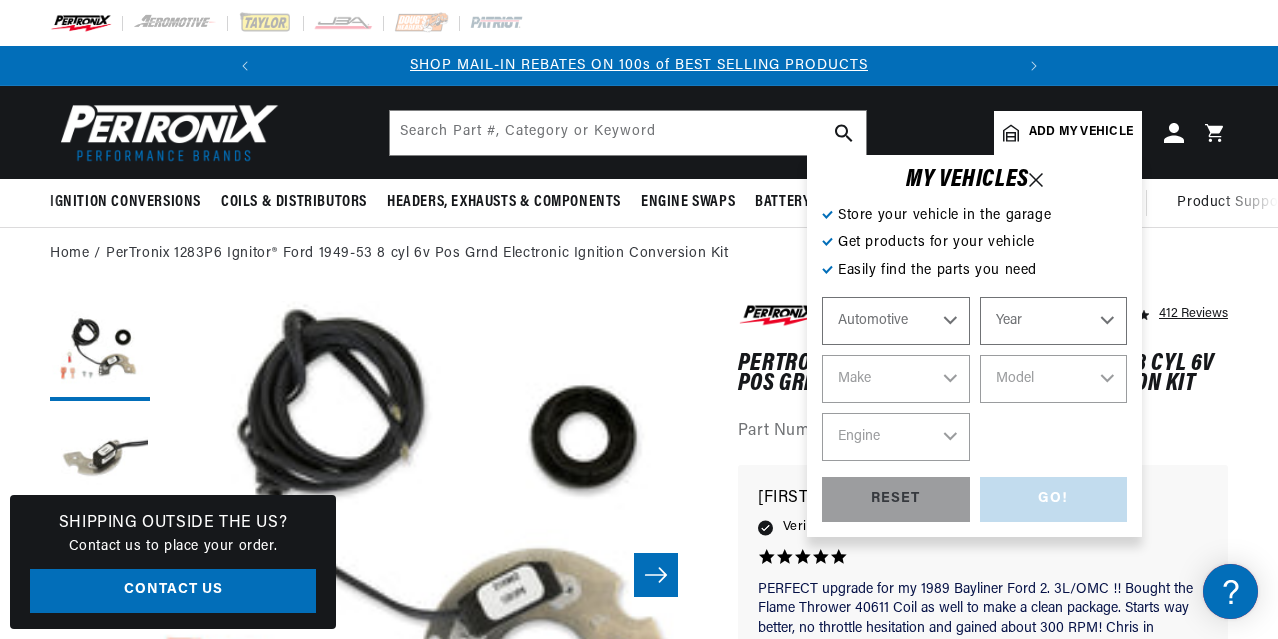 select on "1948" 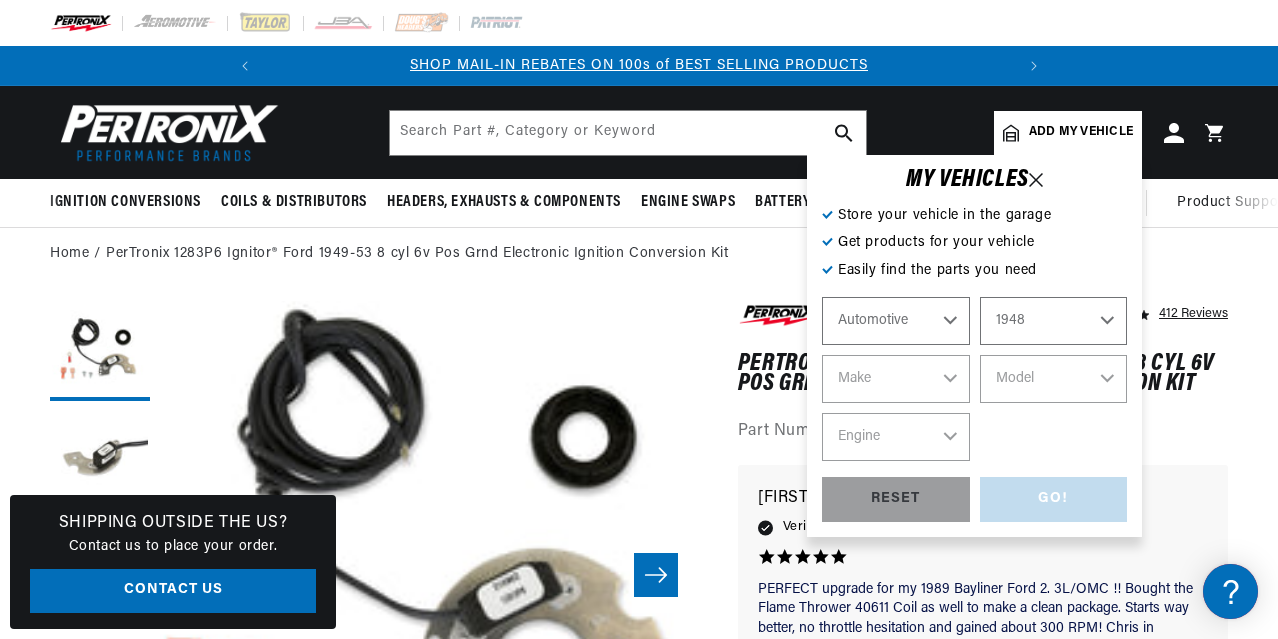 click on "Year
2022
2021
2020
2019
2018
2017
2016
2015
2014
2013
2012
2011
2010
2009
2008
2007
2006
2005
2004
2003
2002
2001
2000
1999
1998
1997
1996
1995
1994
1993
1992
1991
1990
1989
1988
1987
1986 1985" at bounding box center (1054, 321) 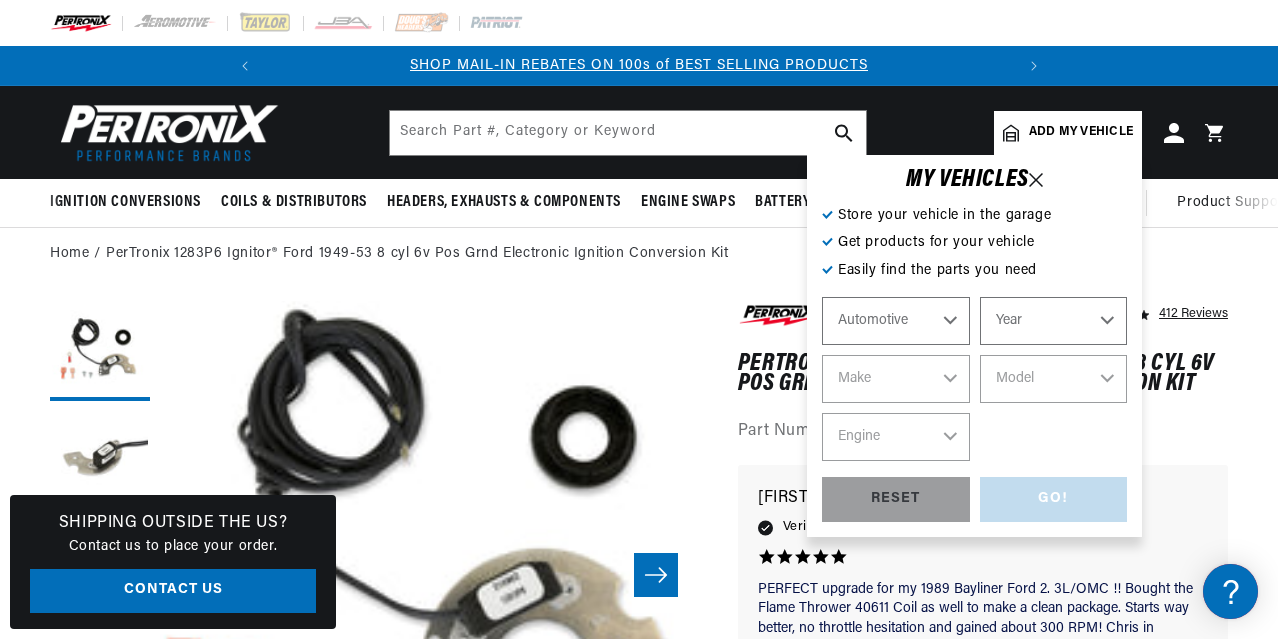 select on "1948" 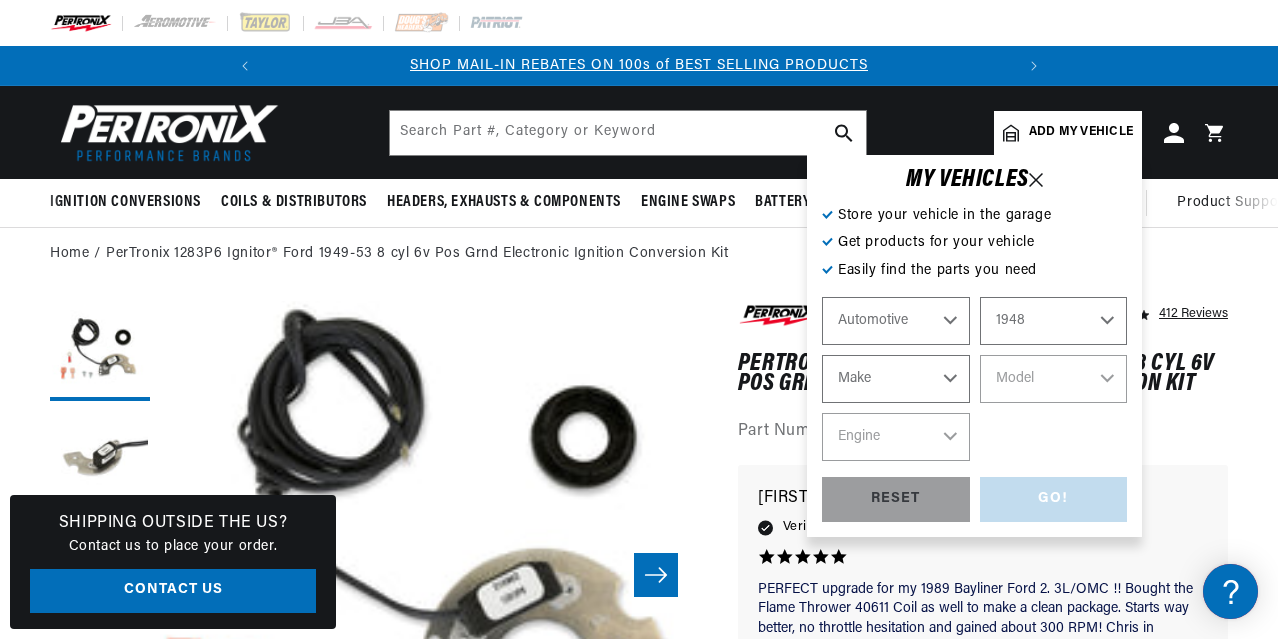 scroll, scrollTop: 0, scrollLeft: 747, axis: horizontal 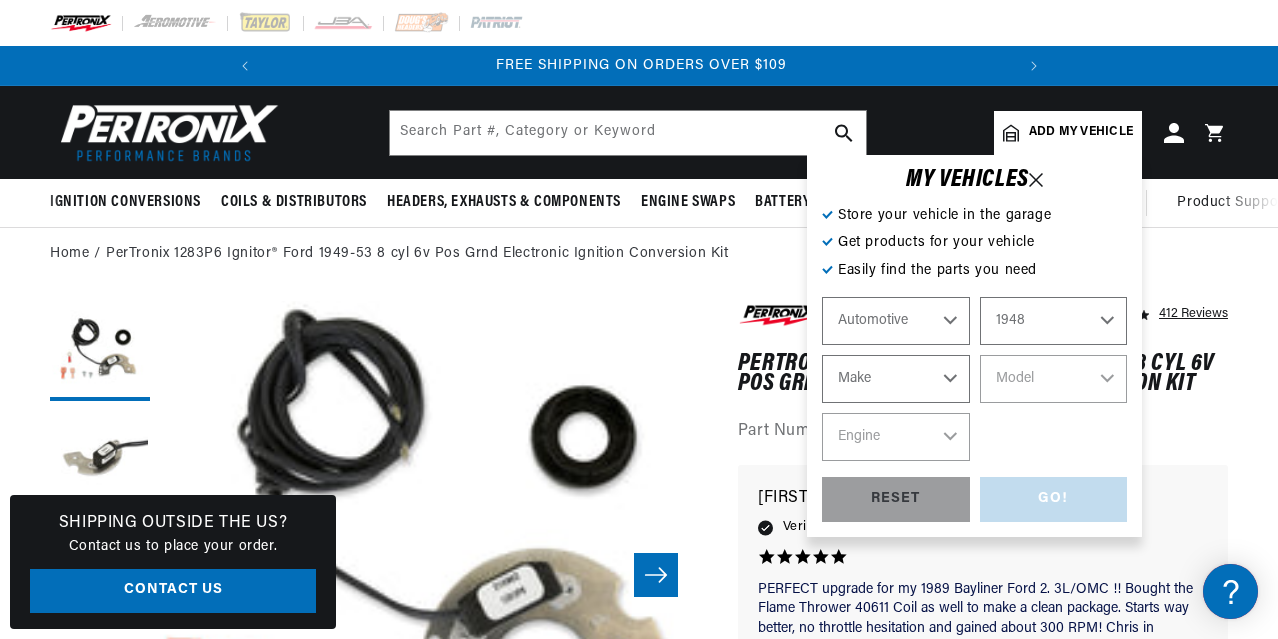 click on "Make
Austin
Chevrolet
Chrysler
Citroen
Crosley
Ford
Healey
Hillman
HRG
Hudson
Jeep
MG
Morgan
Nash
Oldsmobile
Packard
Pontiac
Porsche
Riley
Rolls-Royce
Singer
Standard
Studebaker
Sunbeam
Triumph
Willys" at bounding box center [896, 379] 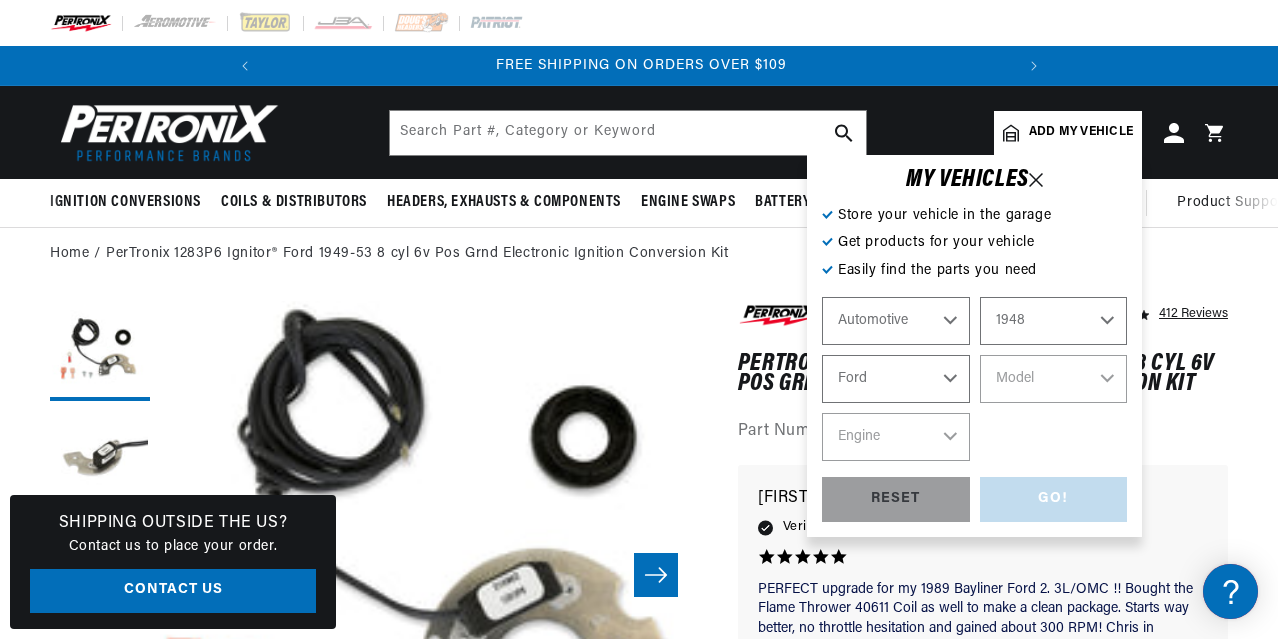 click on "Make
Austin
Chevrolet
Chrysler
Citroen
Crosley
Ford
Healey
Hillman
HRG
Hudson
Jeep
MG
Morgan
Nash
Oldsmobile
Packard
Pontiac
Porsche
Riley
Rolls-Royce
Singer
Standard
Studebaker
Sunbeam
Triumph
Willys" at bounding box center [896, 379] 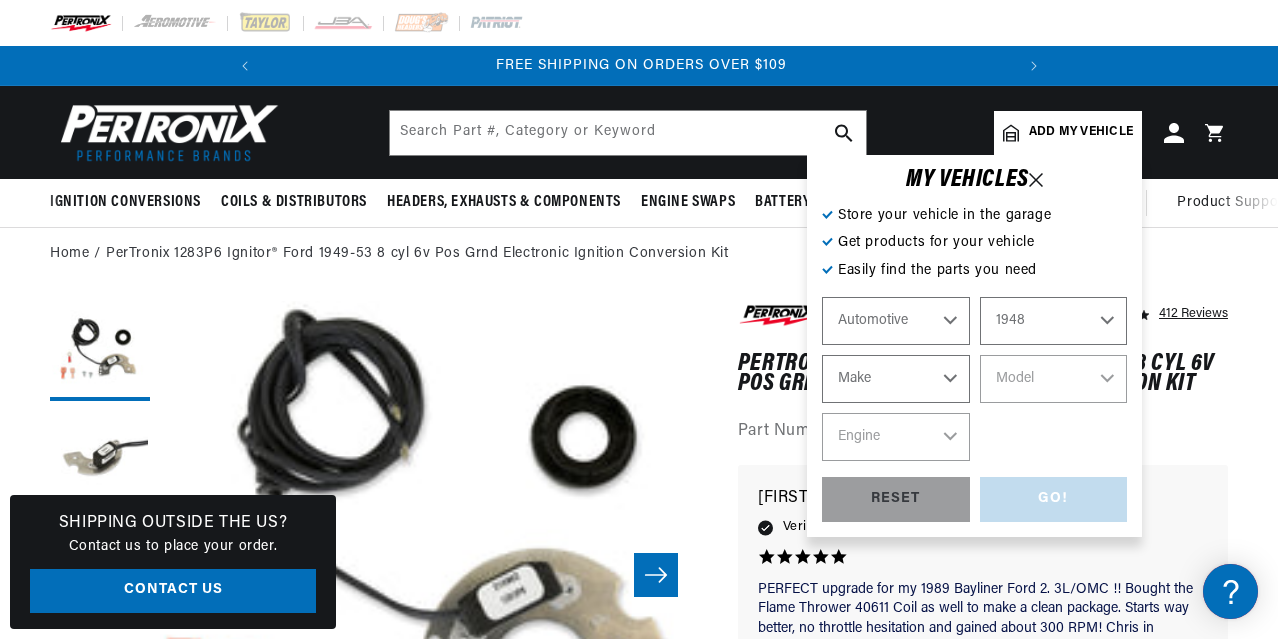 select on "Ford" 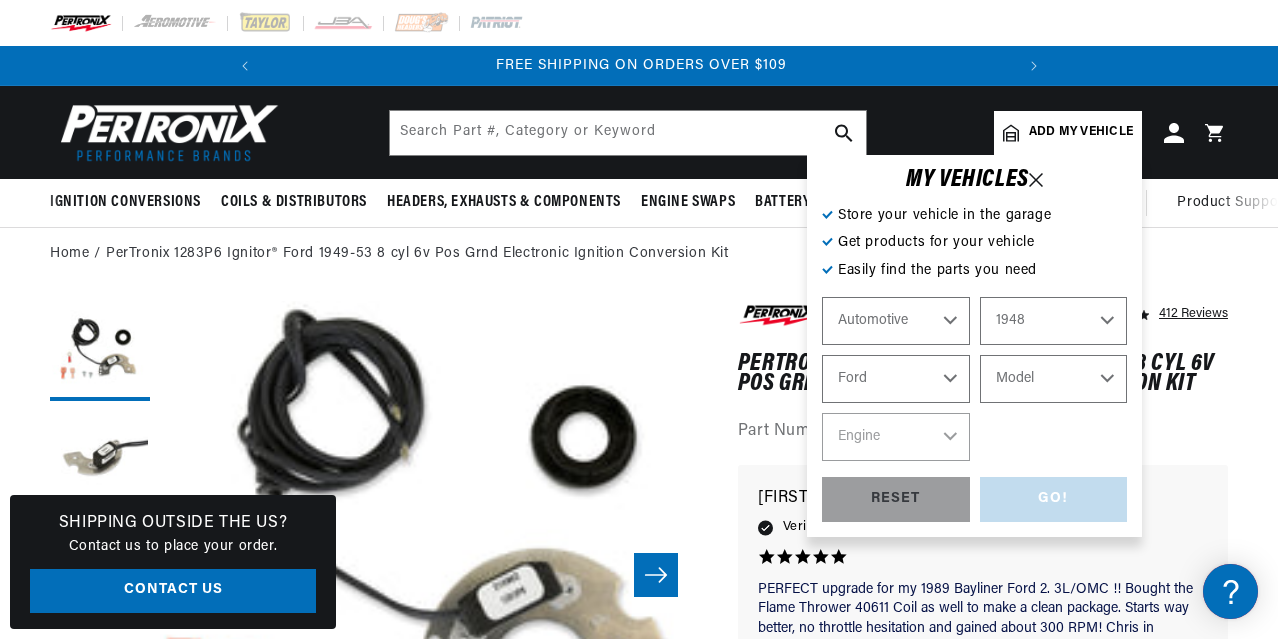 click on "Model
Deluxe
F-1
Super Deluxe" at bounding box center [1054, 379] 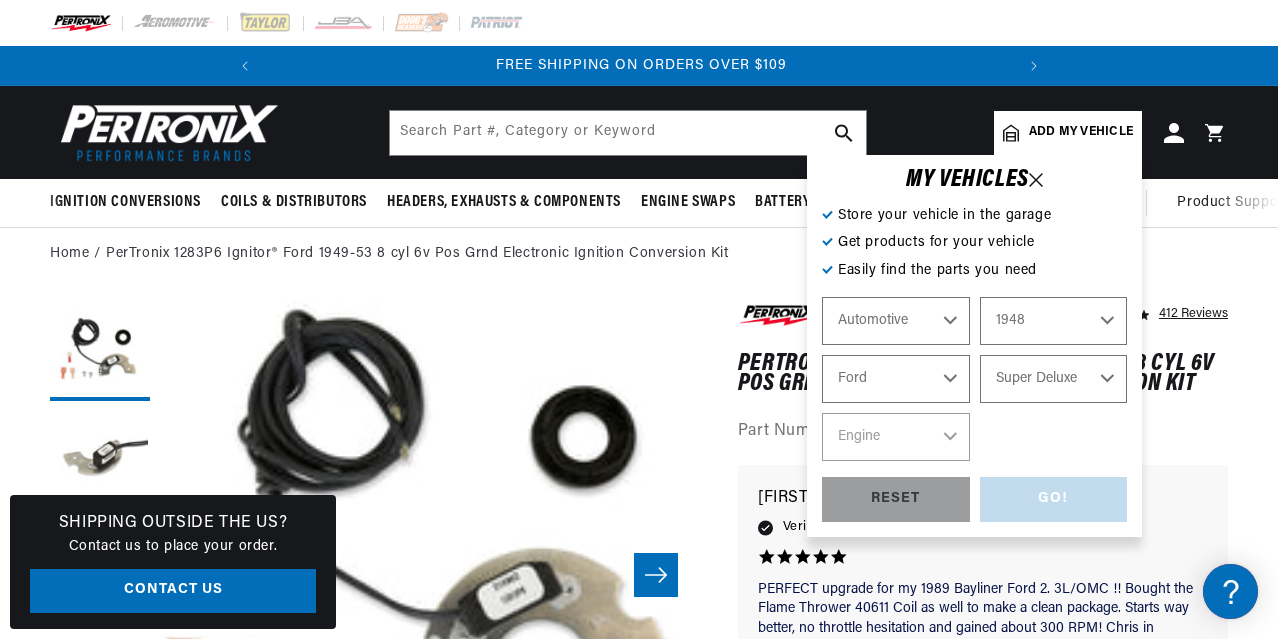 click on "Model
Deluxe
F-1
Super Deluxe" at bounding box center (1054, 379) 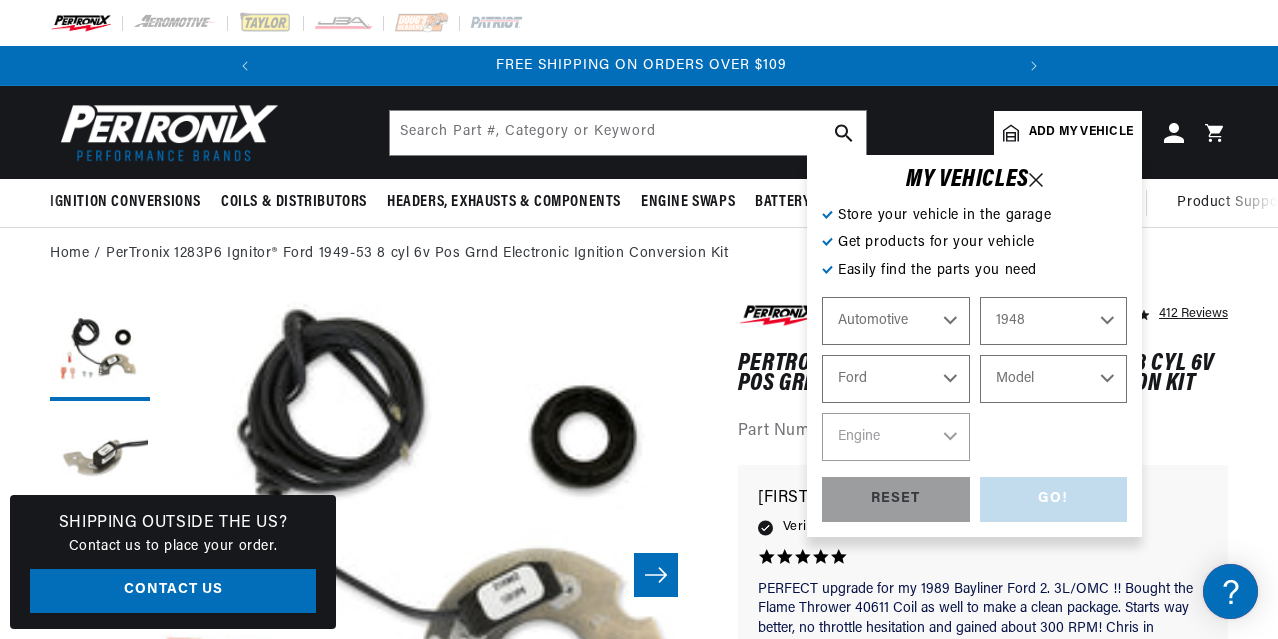 select on "Super-Deluxe" 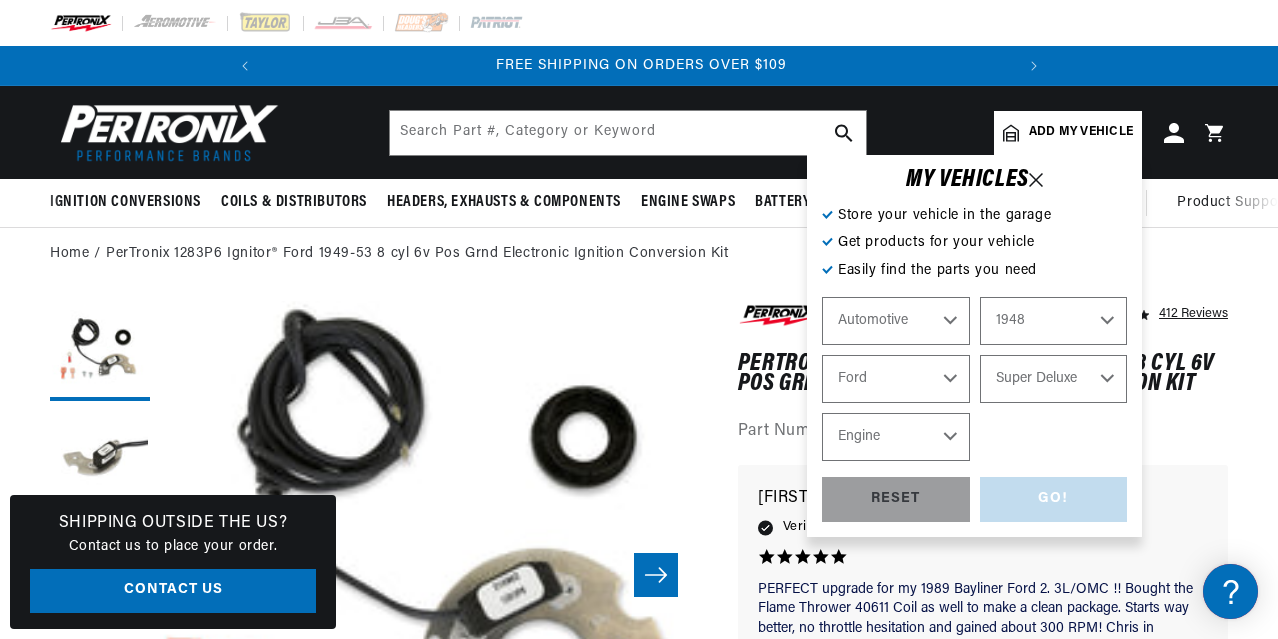 click on "Engine
3.9L" at bounding box center [896, 437] 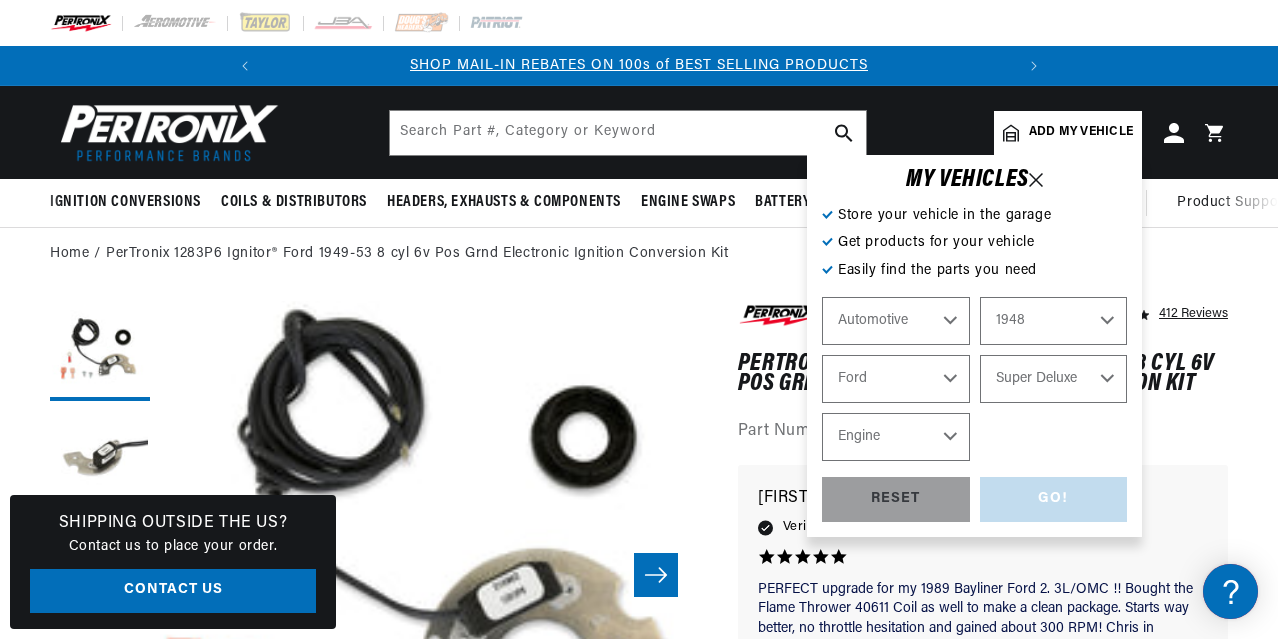 select on "3.9L" 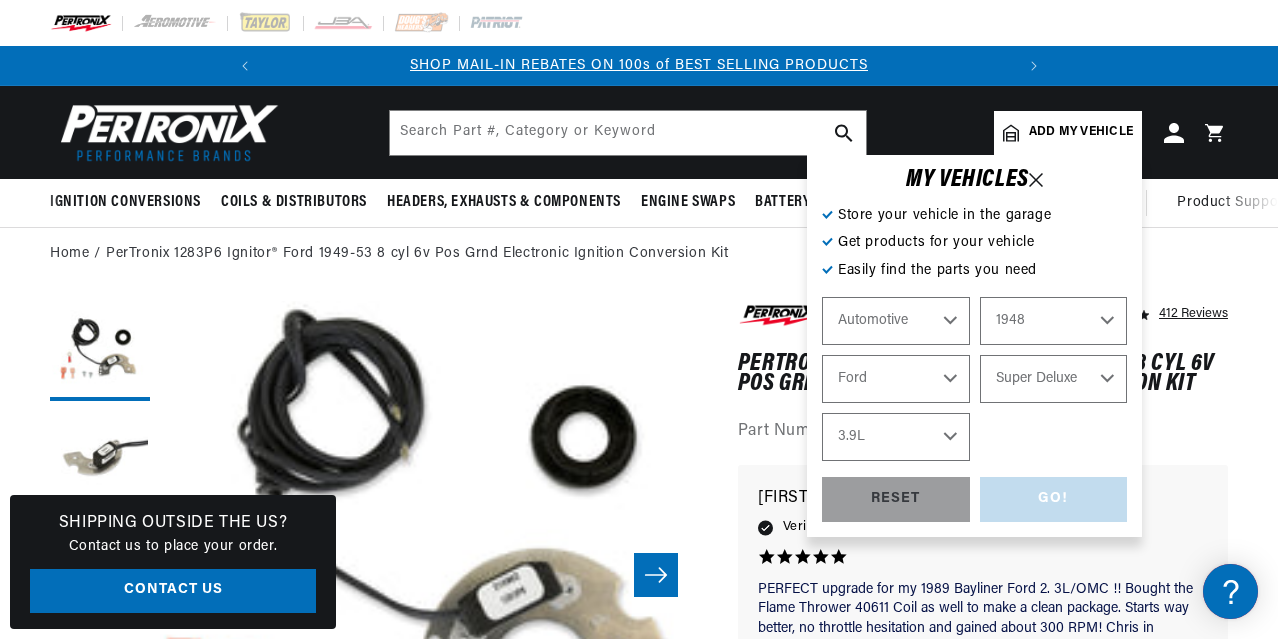 click on "Engine
3.9L" at bounding box center [896, 437] 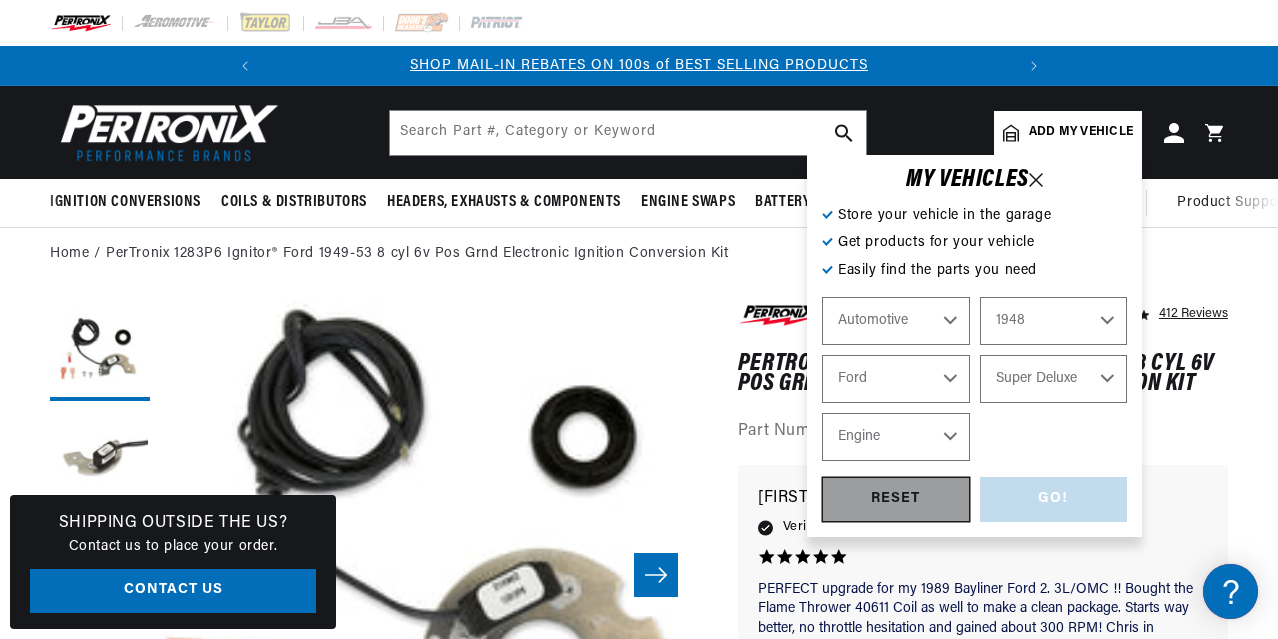 select on "3.9L" 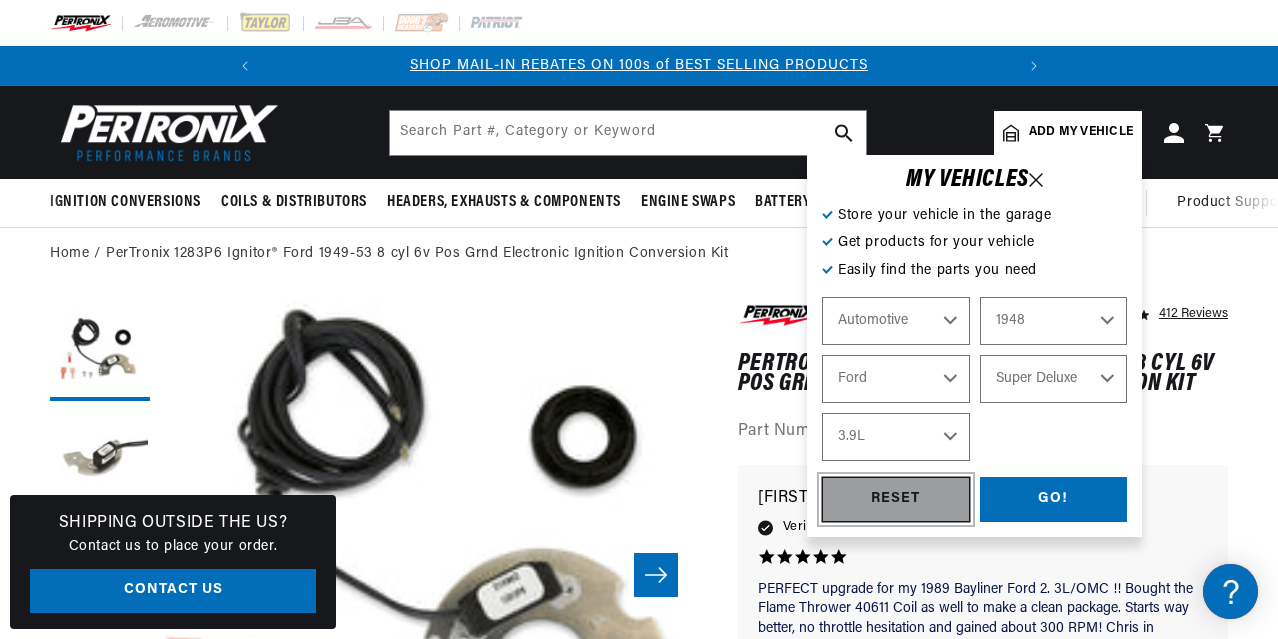 click on "RESET" at bounding box center (896, 499) 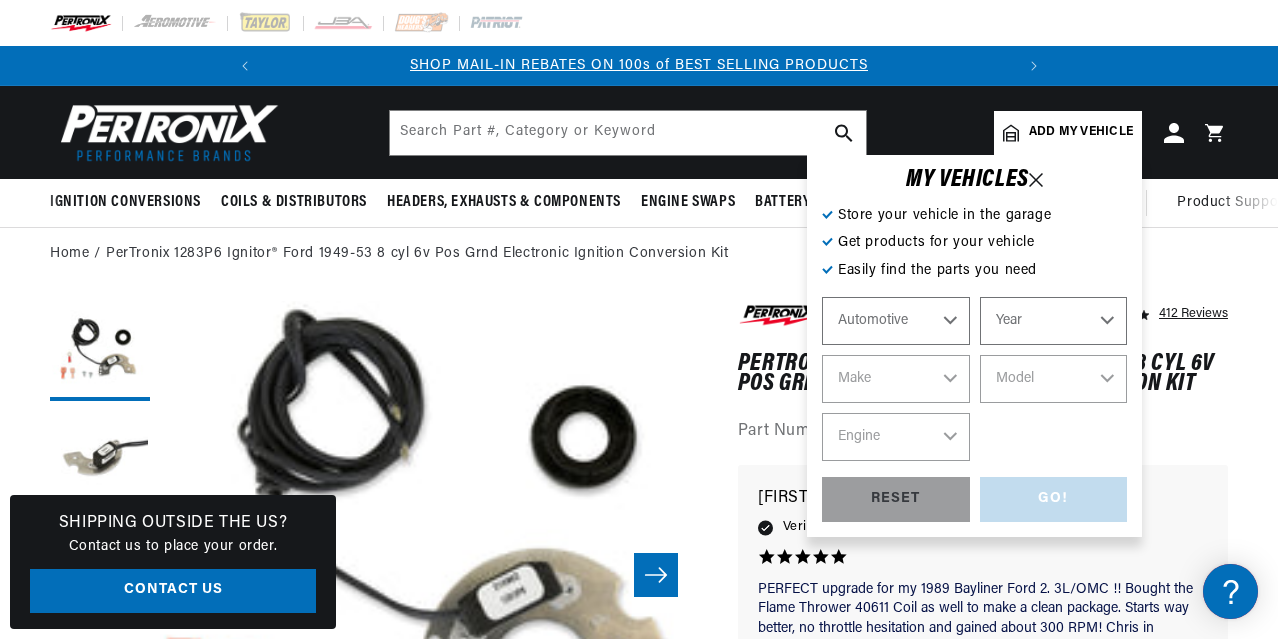click on "Automotive
Agricultural
Industrial
Marine
Motorcycle" at bounding box center (896, 321) 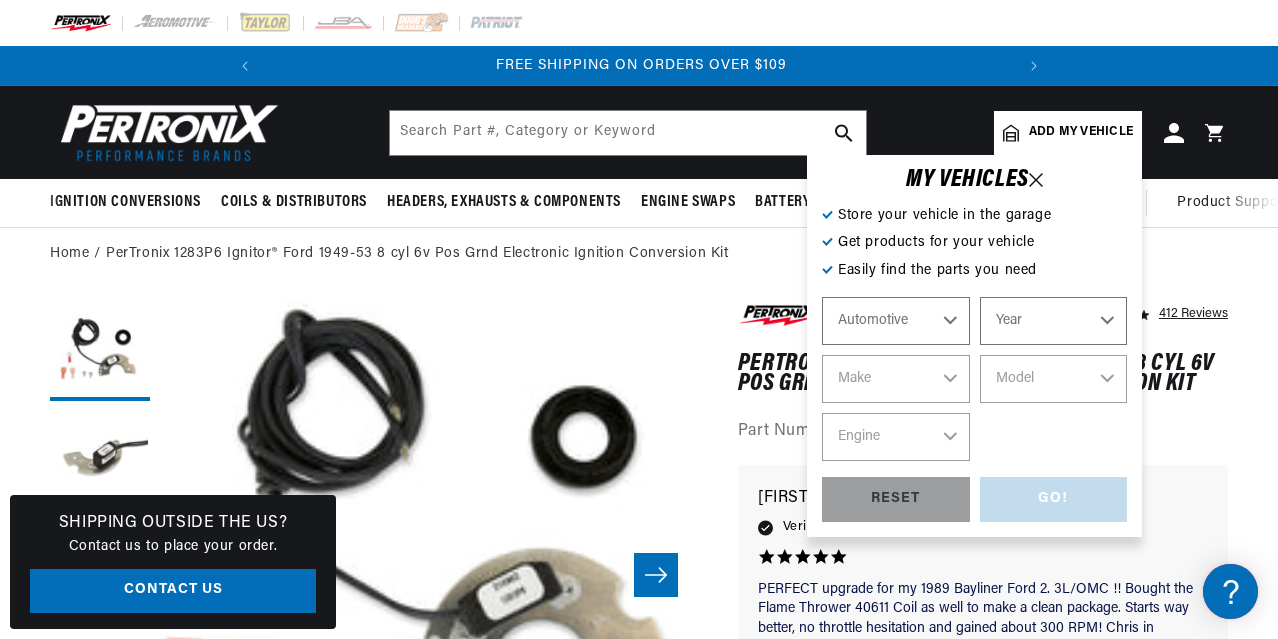 click on "Year
2022
2021
2020
2019
2018
2017
2016
2015
2014
2013
2012
2011
2010
2009
2008
2007
2006
2005
2004
2003
2002
2001
2000
1999
1998
1997
1996
1995
1994
1993
1992
1991
1990
1989
1988
1987
1986 1985" at bounding box center [1054, 321] 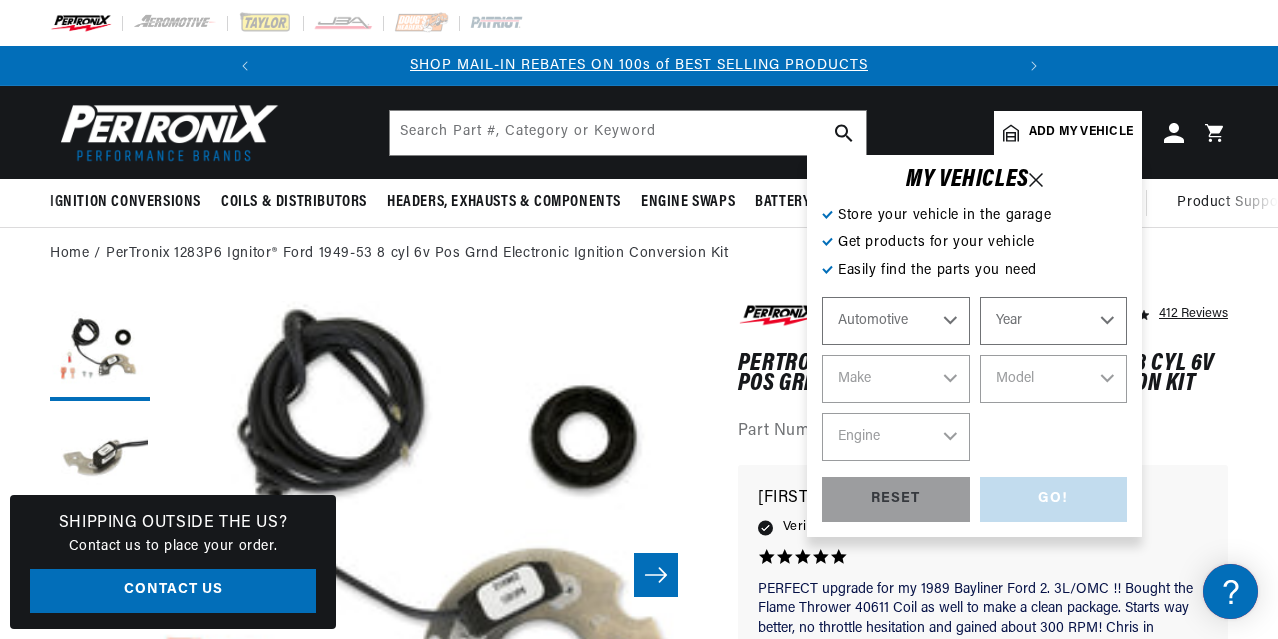 select on "1948" 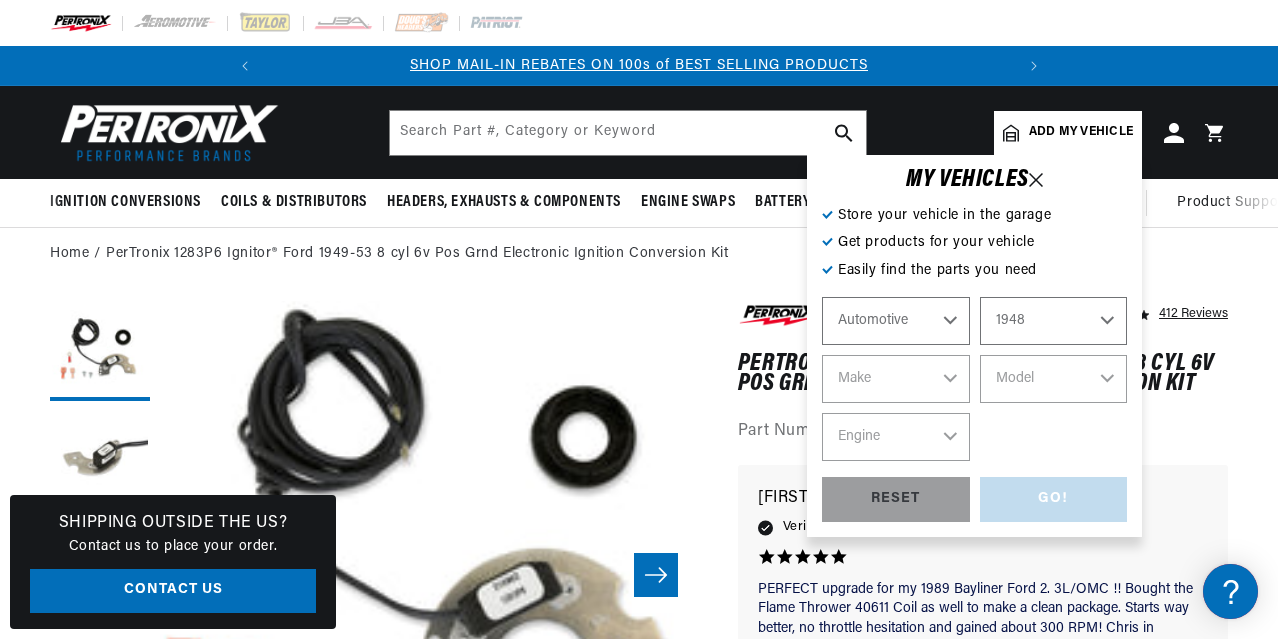 click on "Year
2022
2021
2020
2019
2018
2017
2016
2015
2014
2013
2012
2011
2010
2009
2008
2007
2006
2005
2004
2003
2002
2001
2000
1999
1998
1997
1996
1995
1994
1993
1992
1991
1990
1989
1988
1987
1986 1985" at bounding box center [1054, 321] 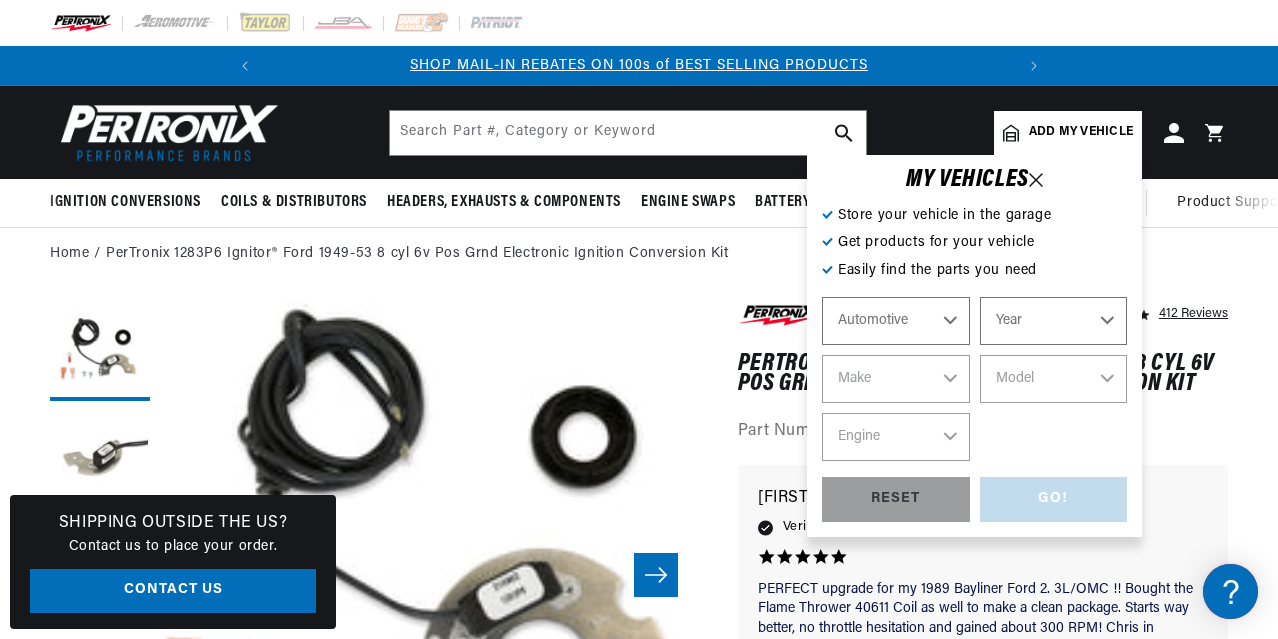 select on "1948" 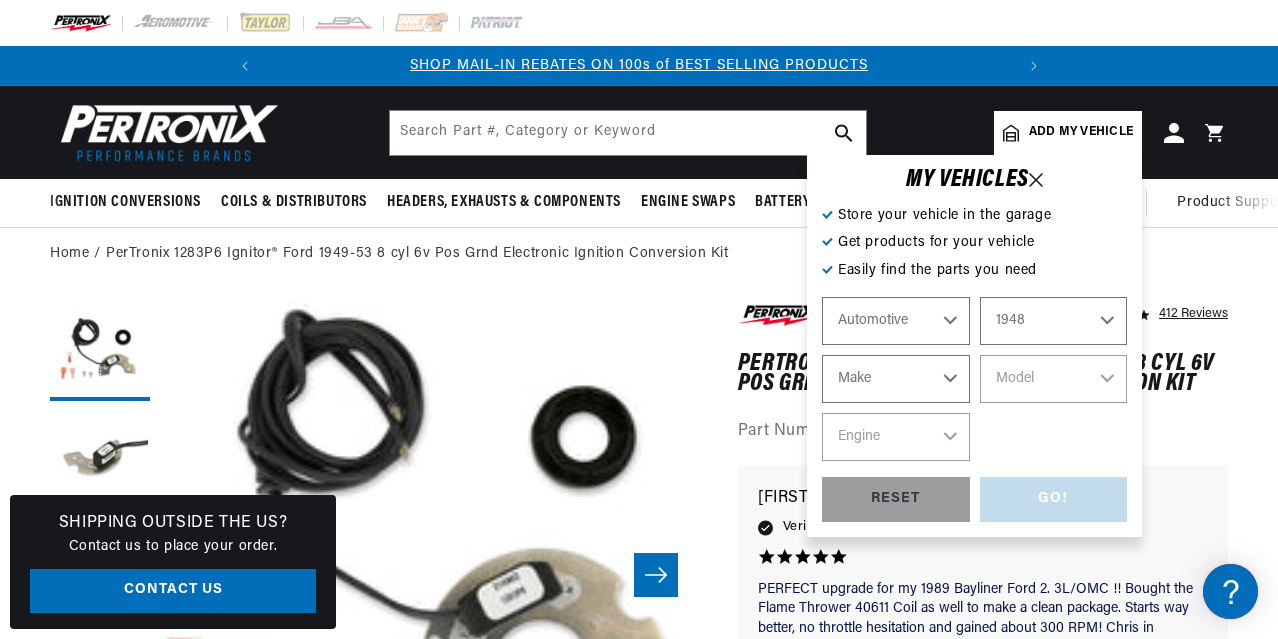 scroll, scrollTop: 0, scrollLeft: 747, axis: horizontal 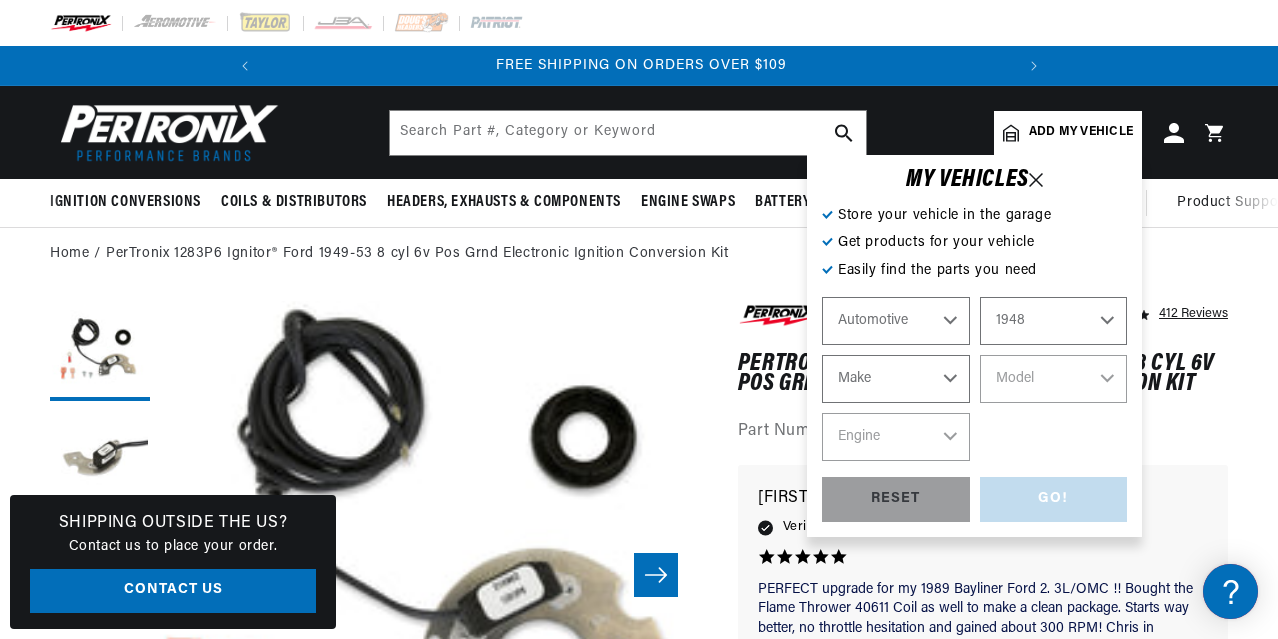 click on "Make
Austin
Chevrolet
Chrysler
Citroen
Crosley
Ford
Healey
Hillman
HRG
Hudson
Jeep
MG
Morgan
Nash
Oldsmobile
Packard
Pontiac
Porsche
Riley
Rolls-Royce
Singer
Standard
Studebaker
Sunbeam
Triumph
Willys" at bounding box center [896, 379] 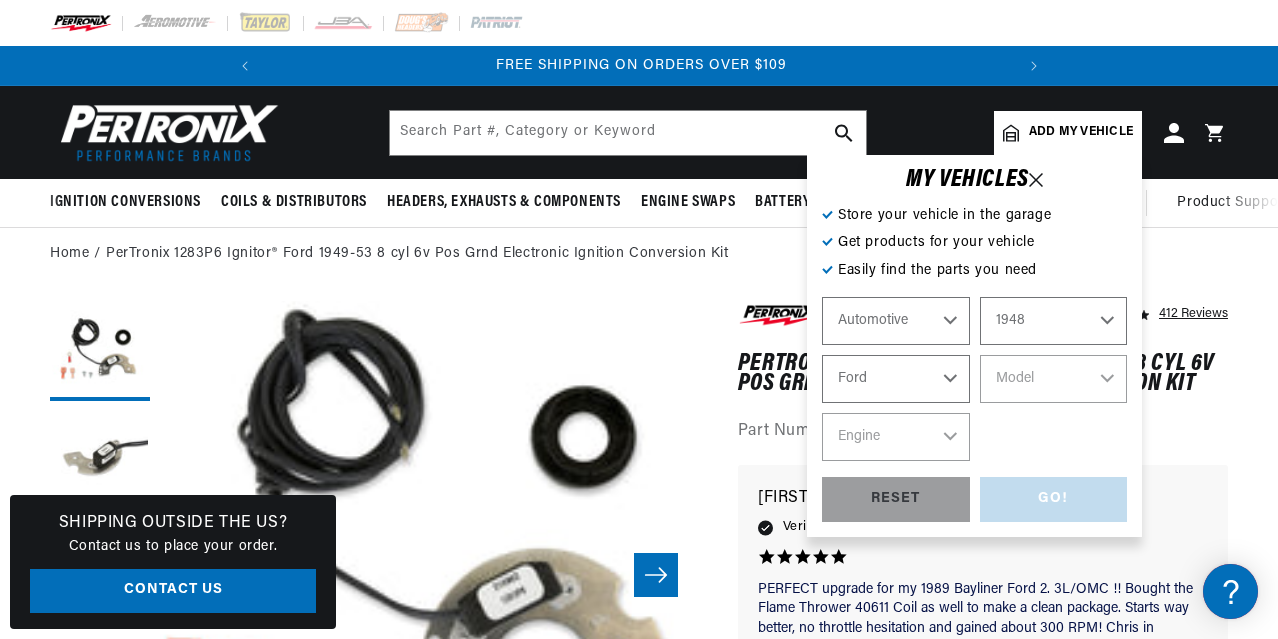 click on "Make
Austin
Chevrolet
Chrysler
Citroen
Crosley
Ford
Healey
Hillman
HRG
Hudson
Jeep
MG
Morgan
Nash
Oldsmobile
Packard
Pontiac
Porsche
Riley
Rolls-Royce
Singer
Standard
Studebaker
Sunbeam
Triumph
Willys" at bounding box center [896, 379] 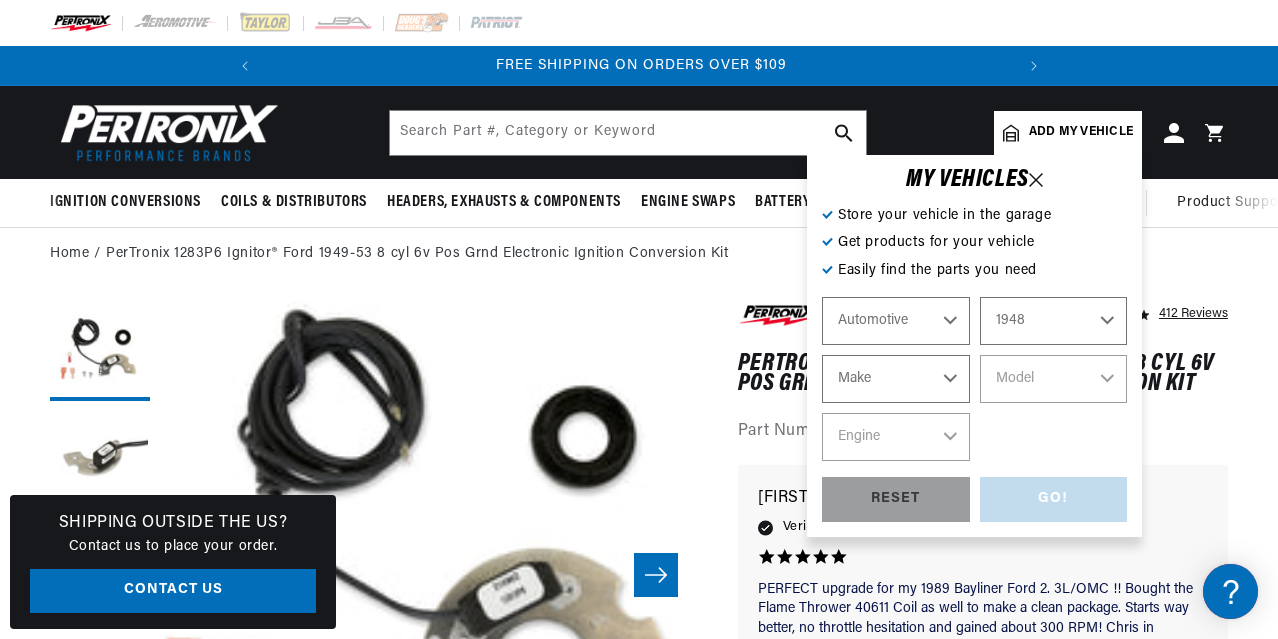 select on "Ford" 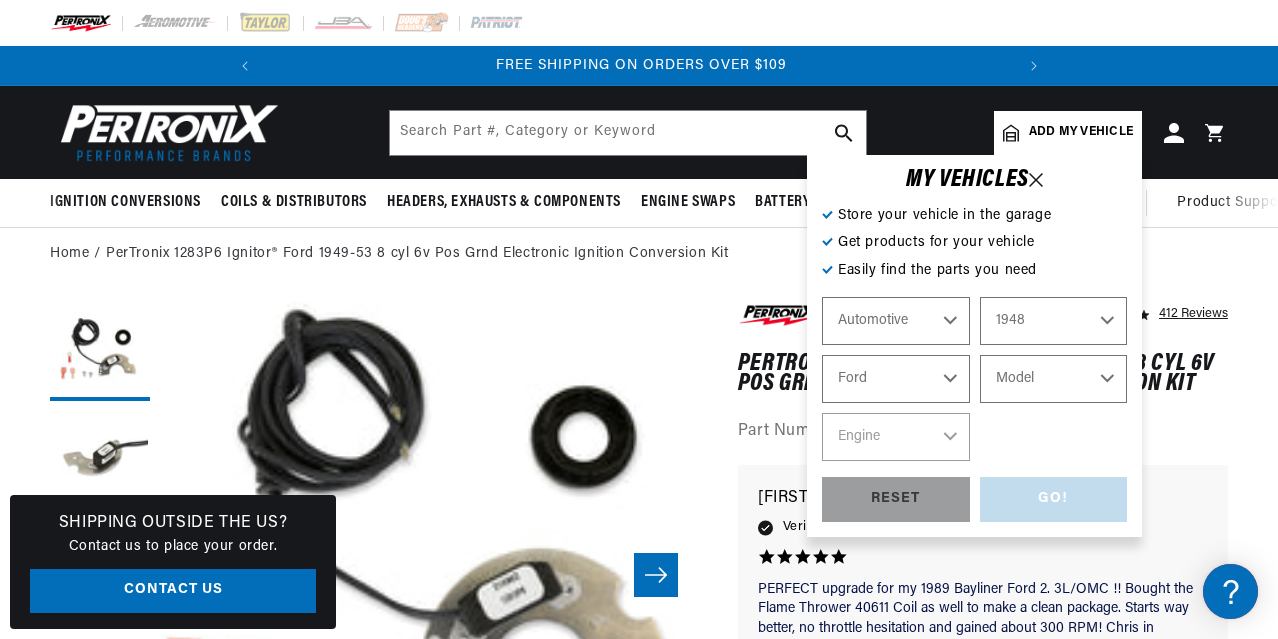 click on "Model
Deluxe
F-1
Super Deluxe" at bounding box center (1054, 379) 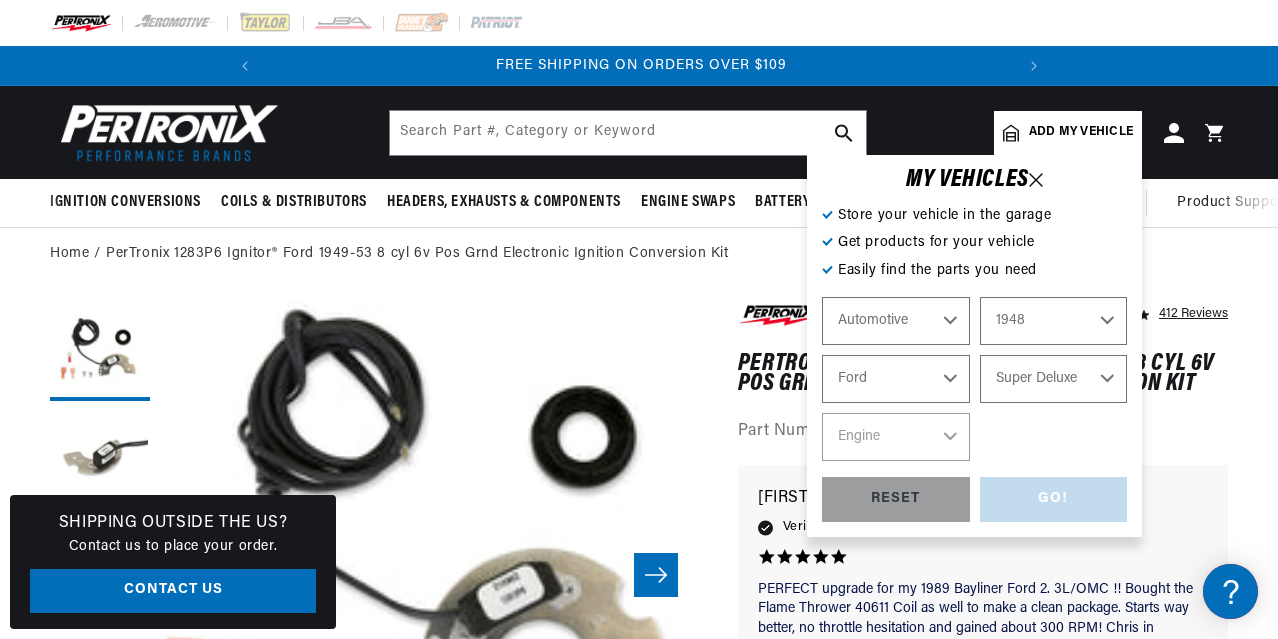 click on "Model
Deluxe
F-1
Super Deluxe" at bounding box center (1054, 379) 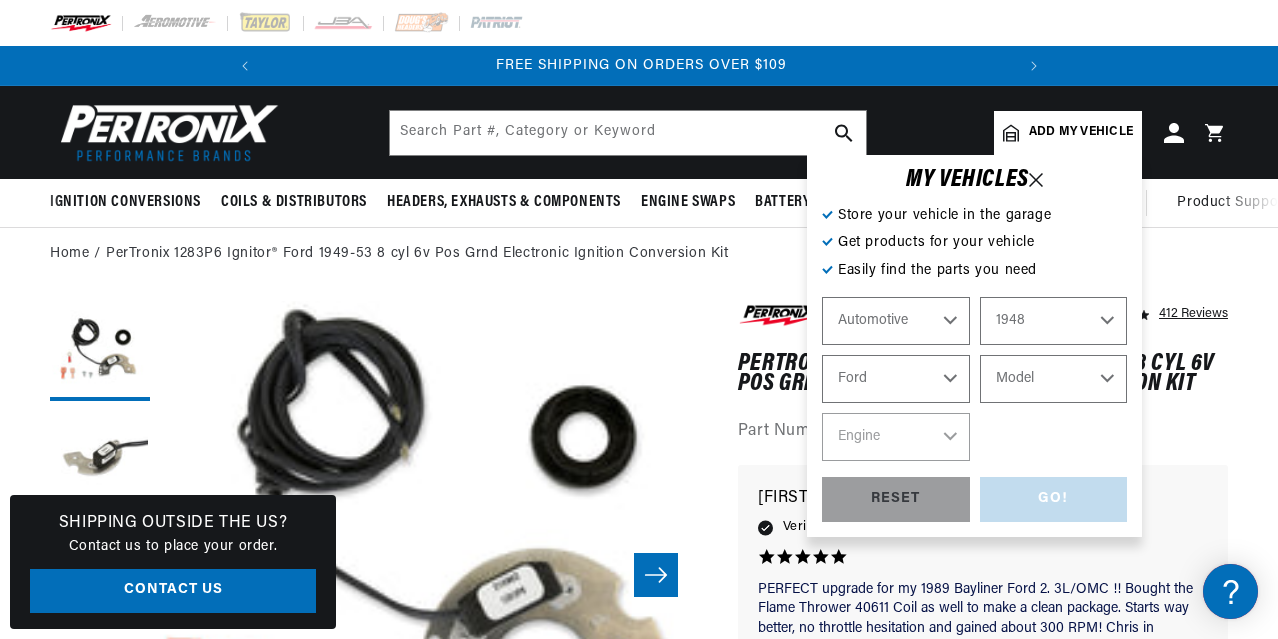 select on "Super-Deluxe" 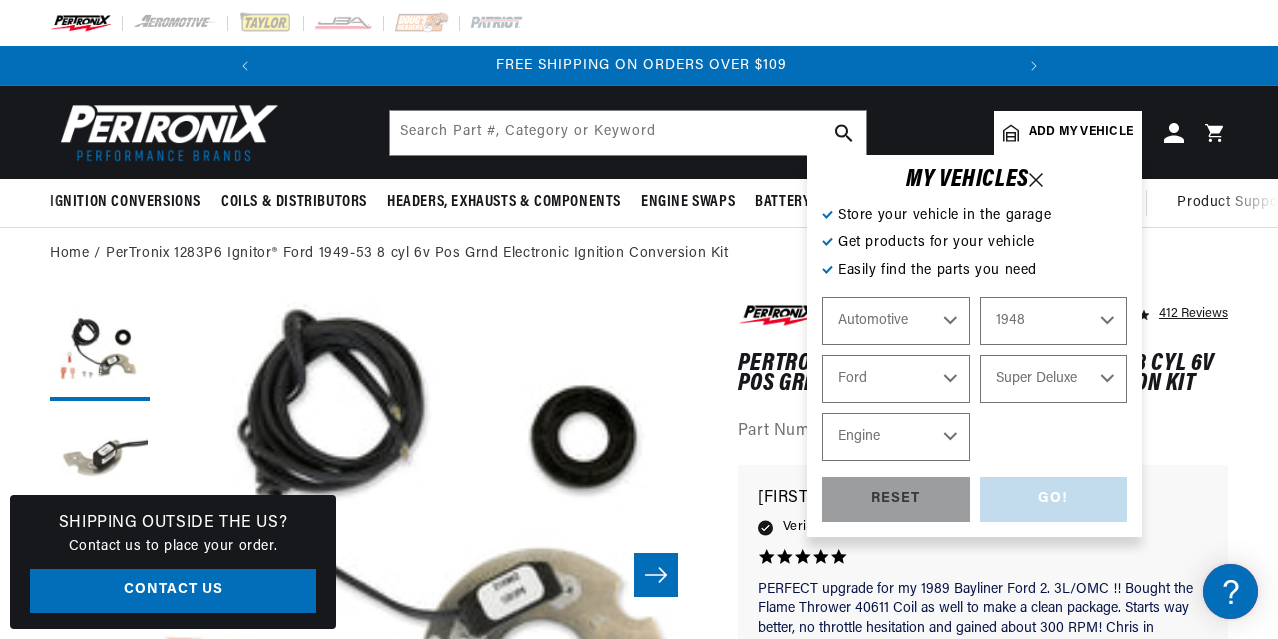 click on "Engine
3.9L" at bounding box center (896, 437) 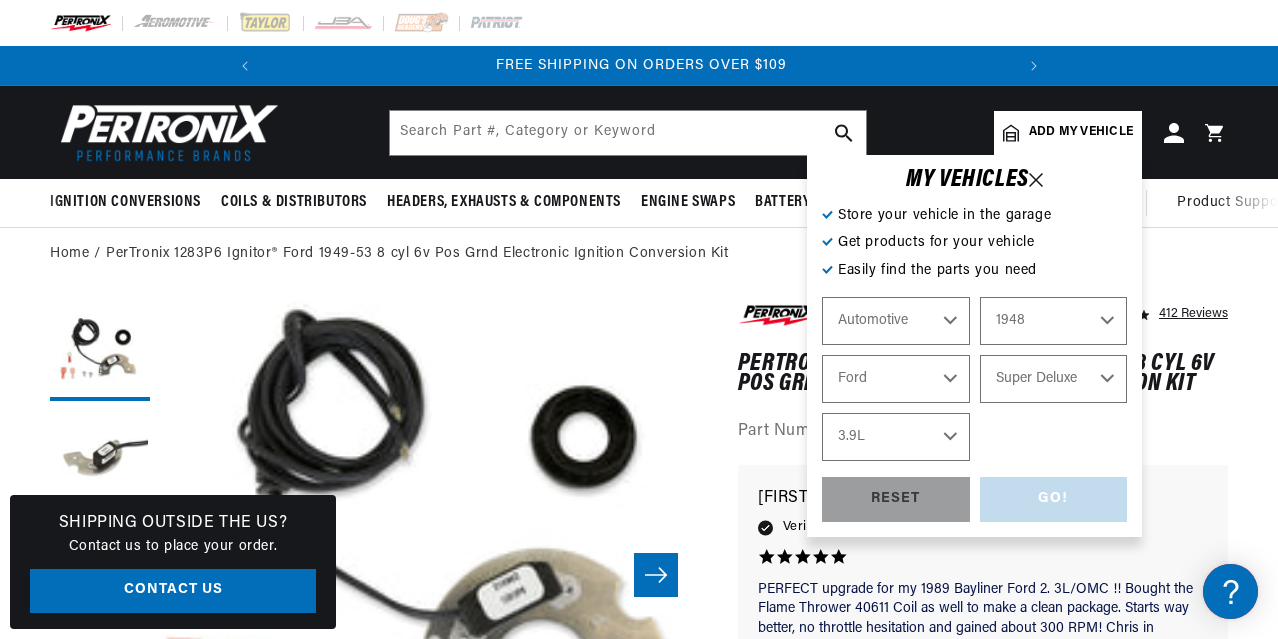 click on "Engine
3.9L" at bounding box center [896, 437] 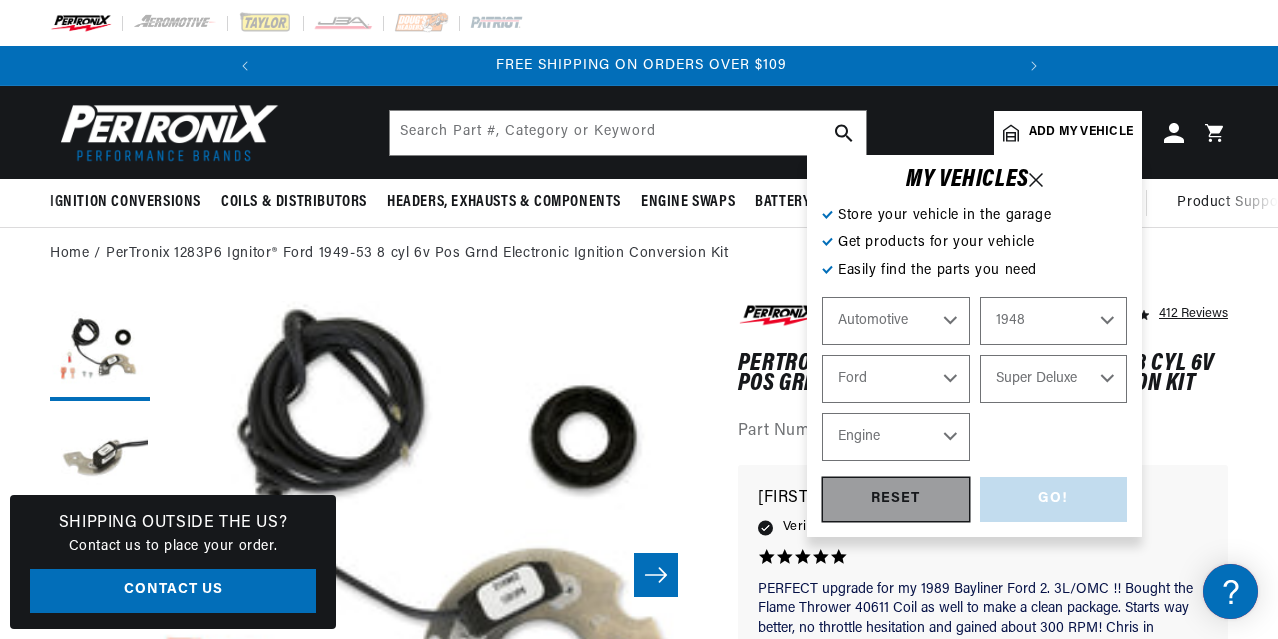 select on "3.9L" 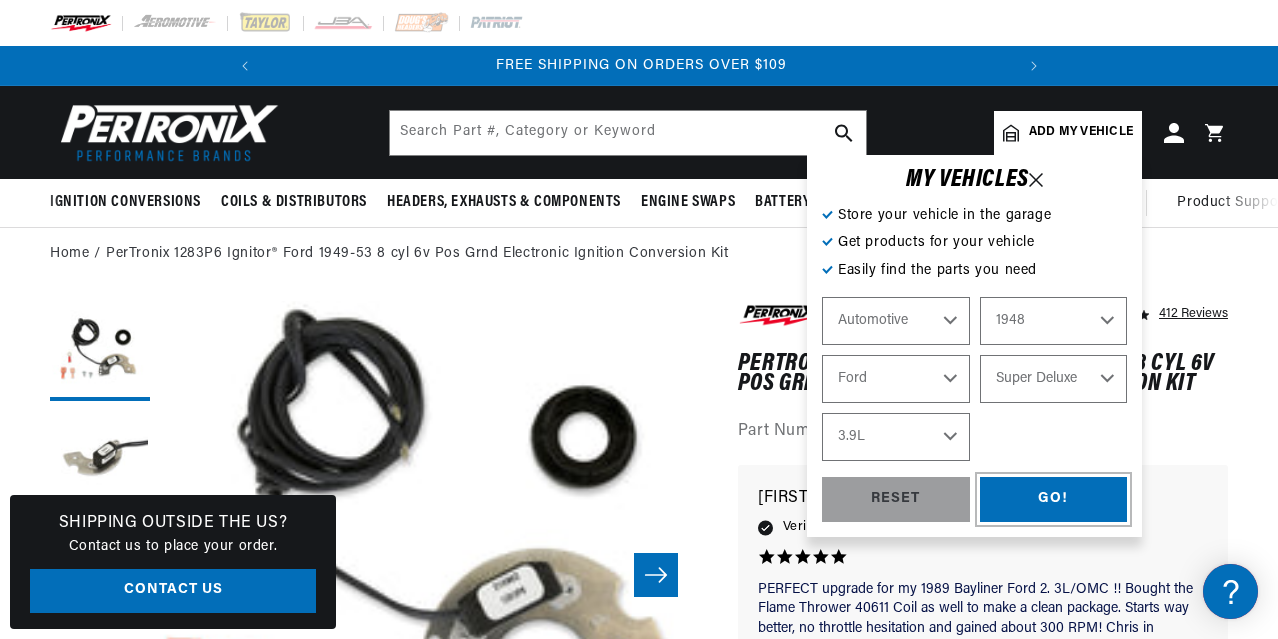 click on "GO!" at bounding box center (1054, 499) 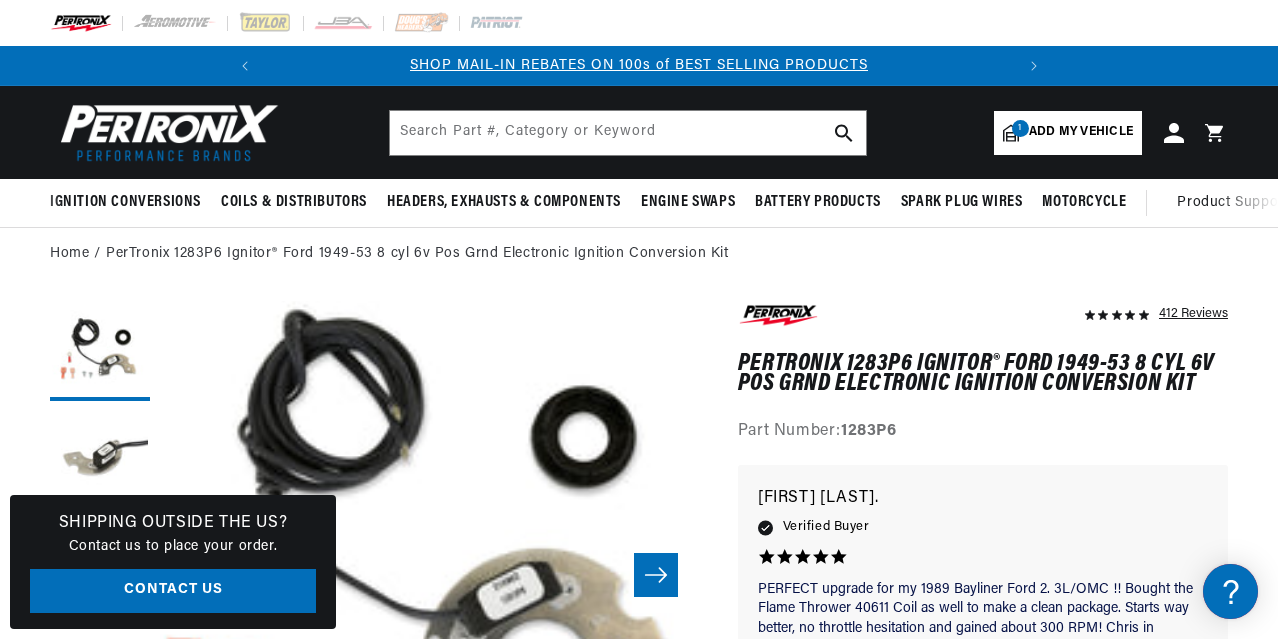 scroll, scrollTop: 0, scrollLeft: 747, axis: horizontal 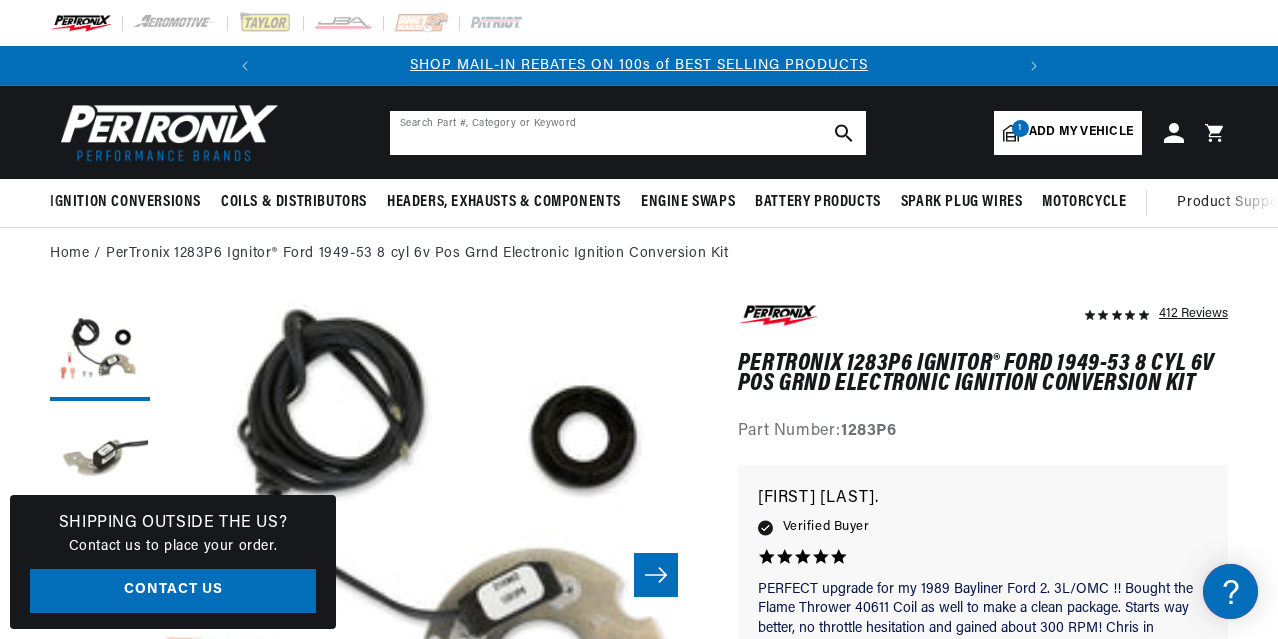 click at bounding box center (628, 133) 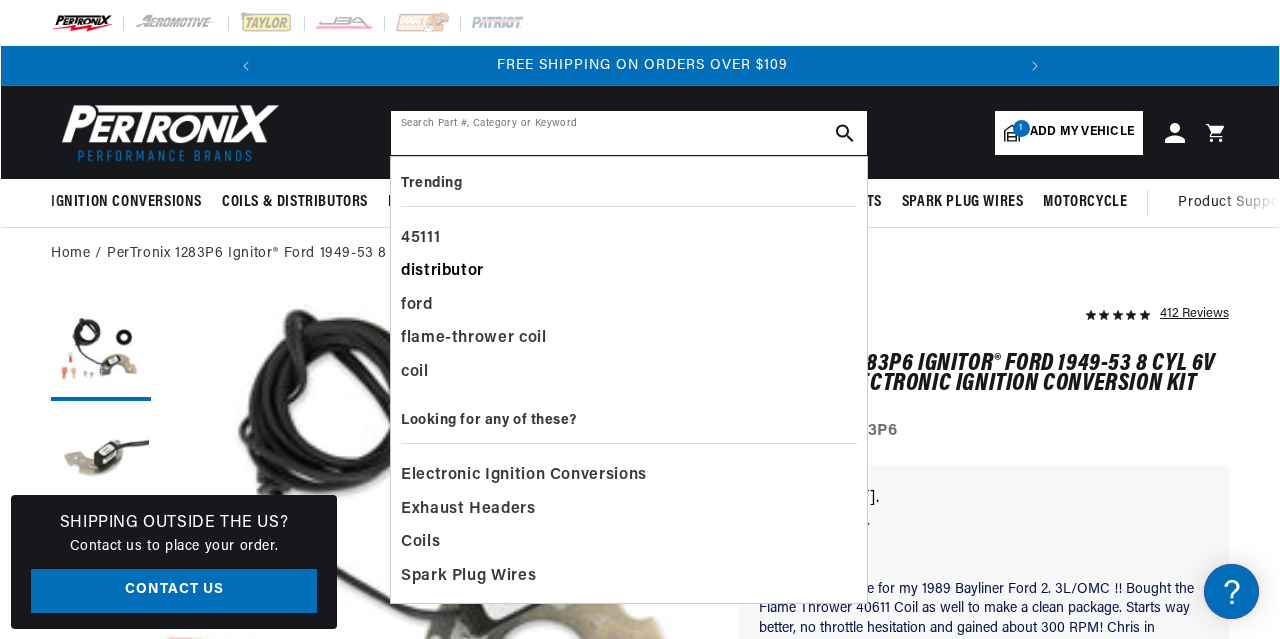 scroll, scrollTop: 0, scrollLeft: 0, axis: both 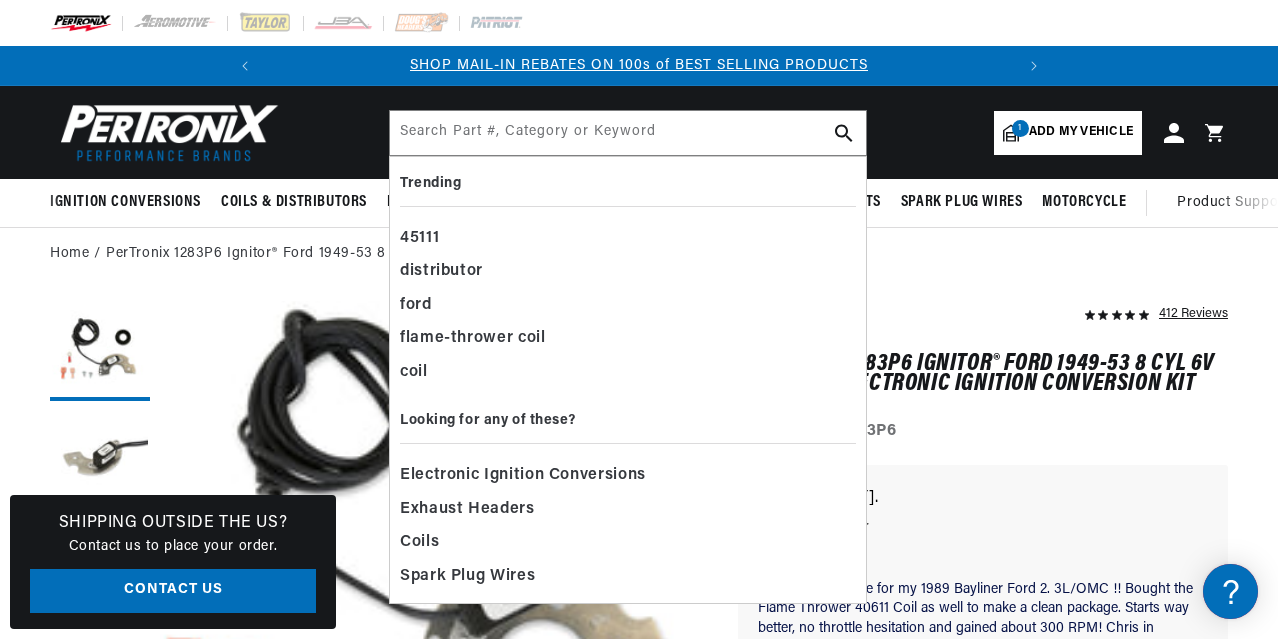 click on "Open media 1 in modal" at bounding box center [106, 839] 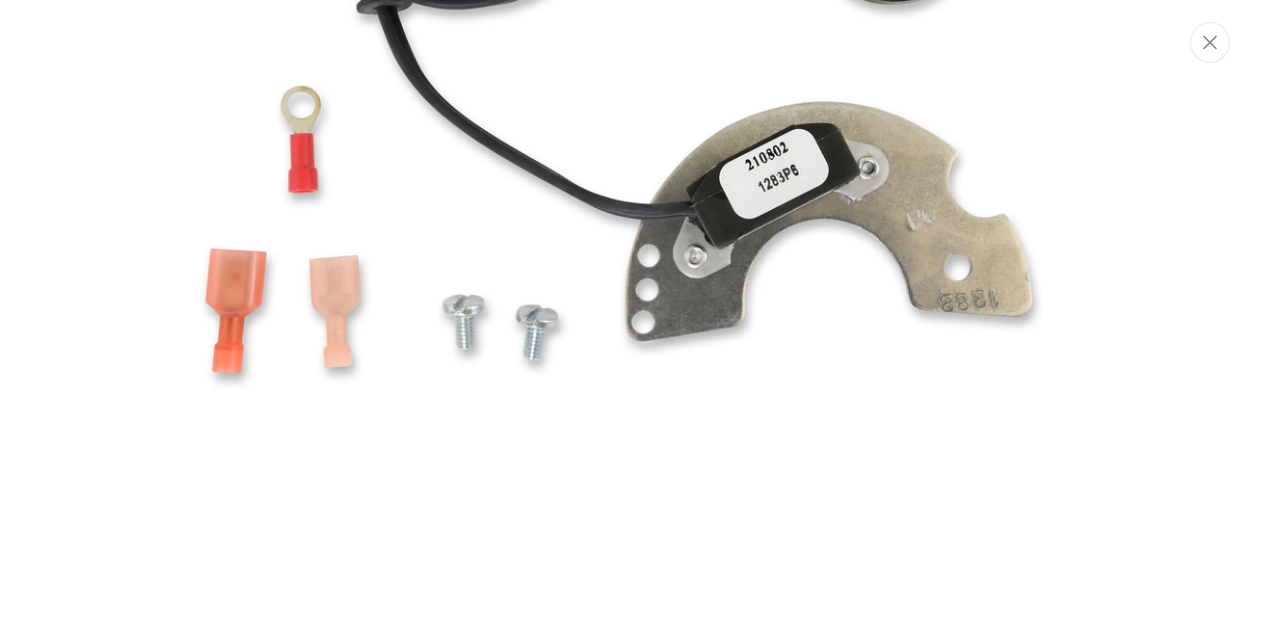 scroll, scrollTop: 900, scrollLeft: 0, axis: vertical 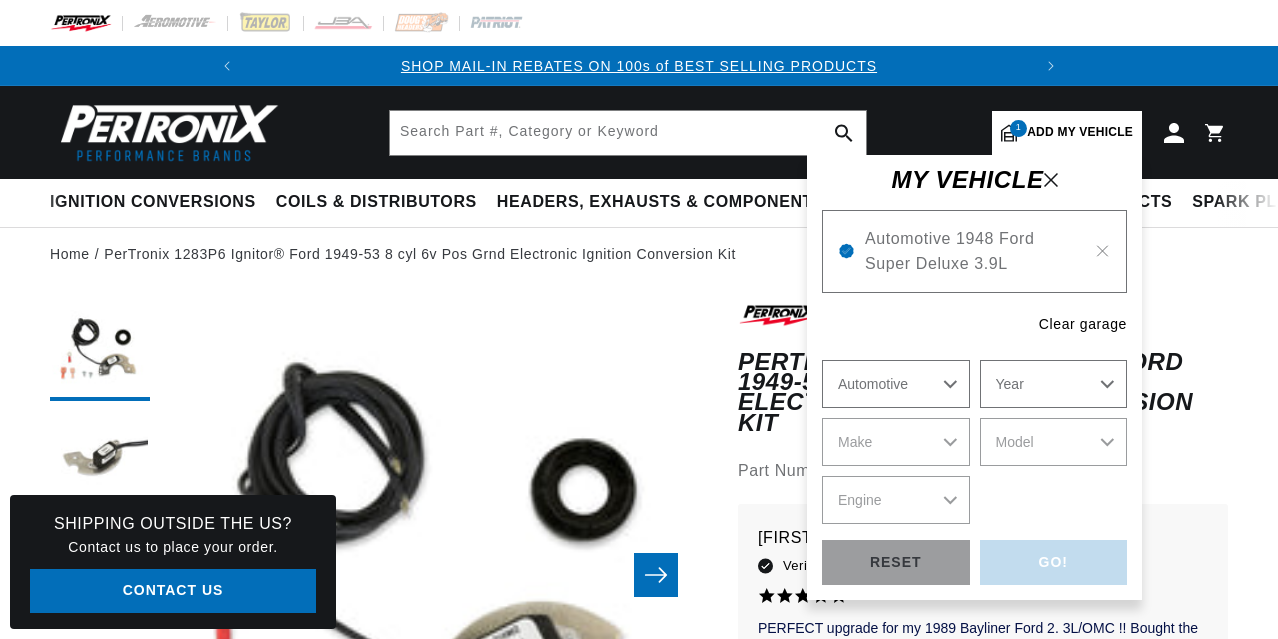 click on "Automotive 1948 Ford Super Deluxe 3.9L" at bounding box center [974, 251] 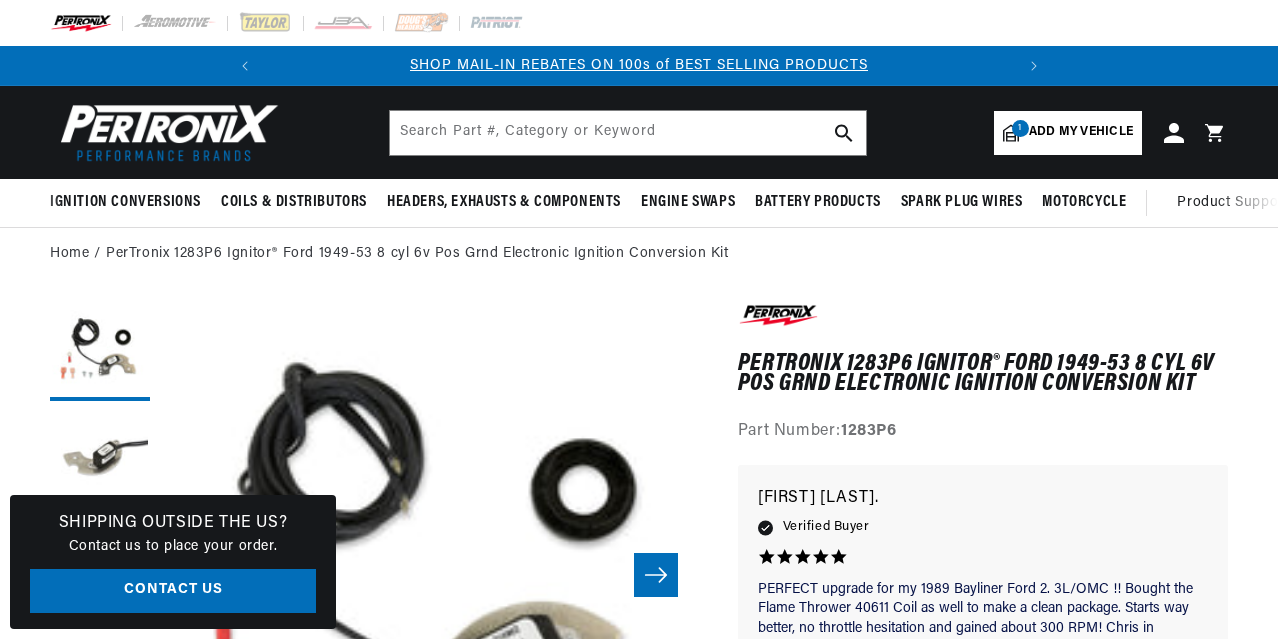 scroll, scrollTop: 0, scrollLeft: 0, axis: both 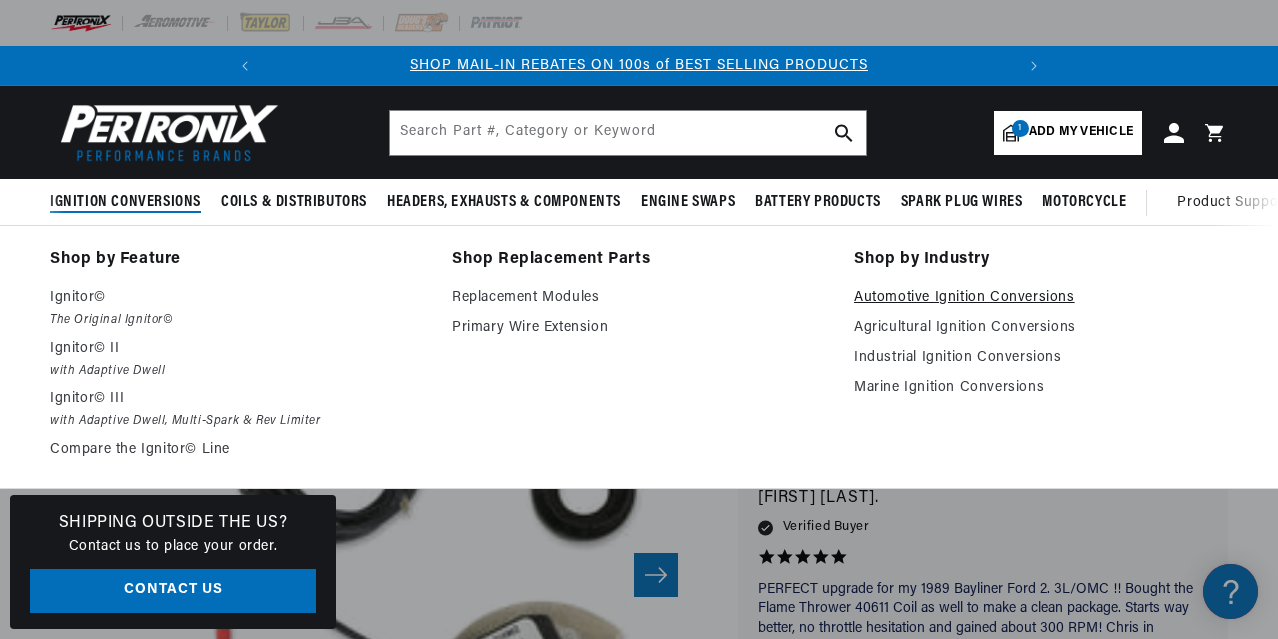 click on "Automotive Ignition Conversions" at bounding box center (1041, 298) 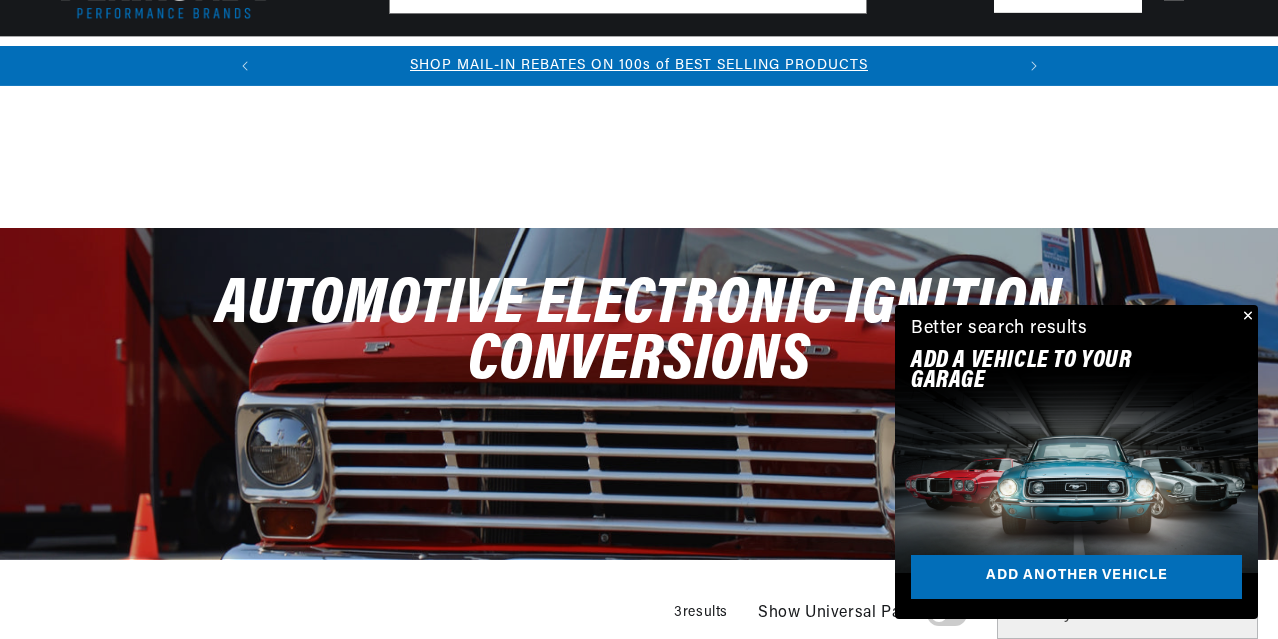 scroll, scrollTop: 500, scrollLeft: 0, axis: vertical 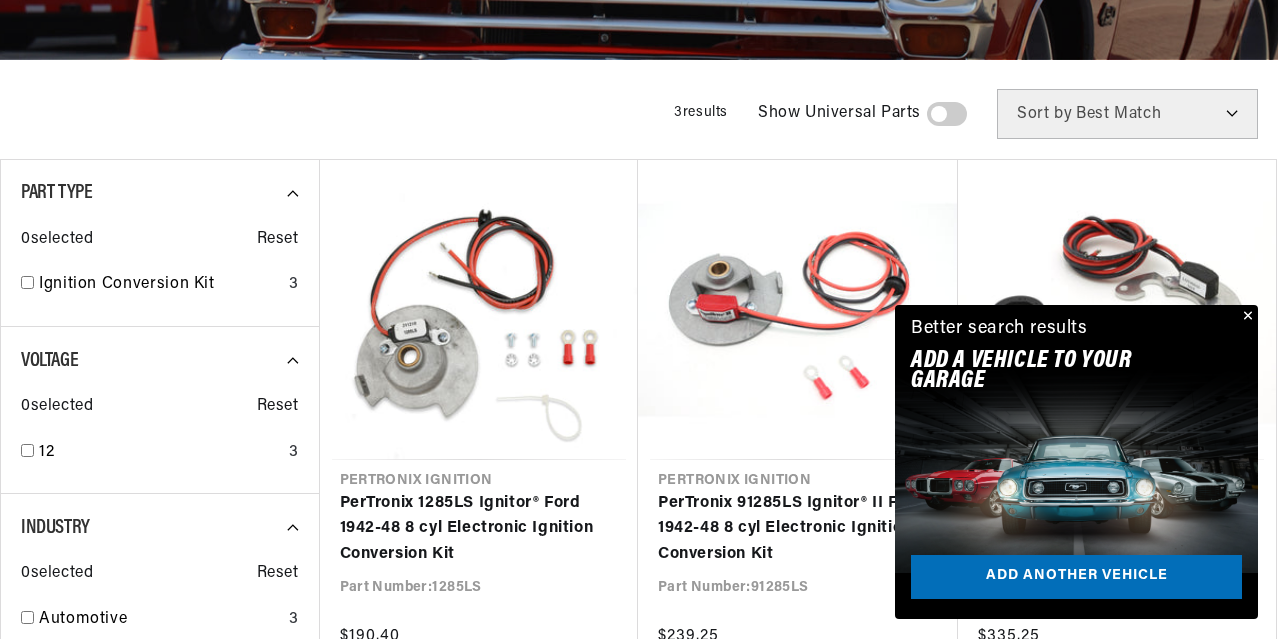 click at bounding box center [1246, 317] 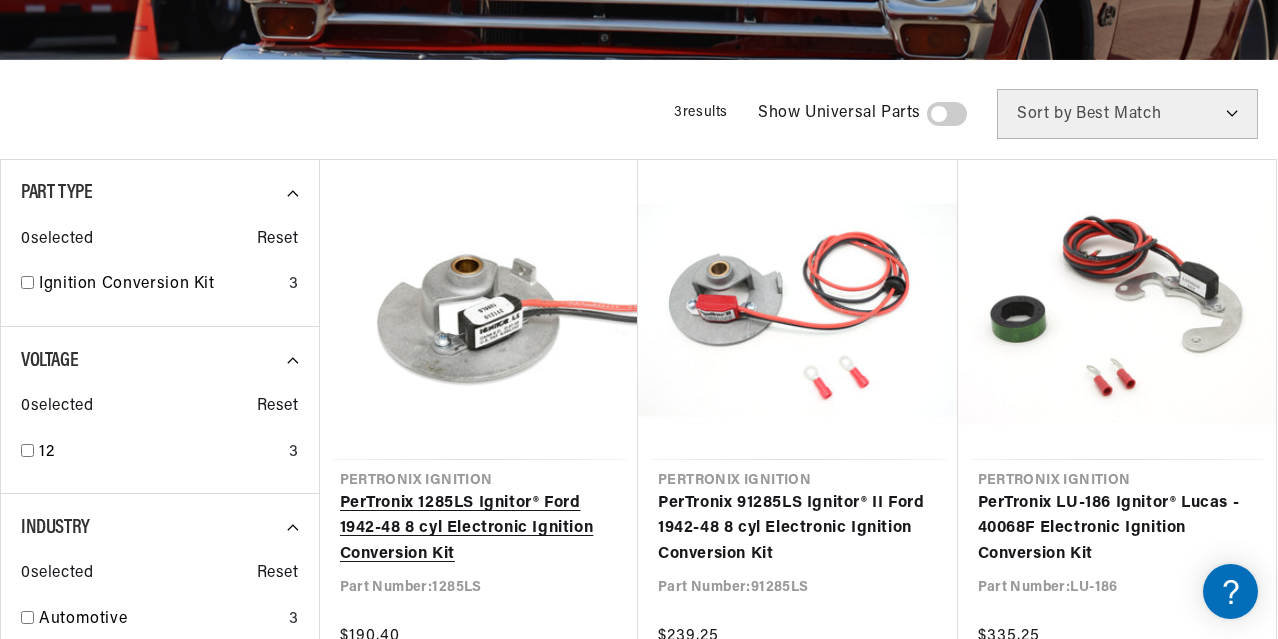 scroll, scrollTop: 0, scrollLeft: 0, axis: both 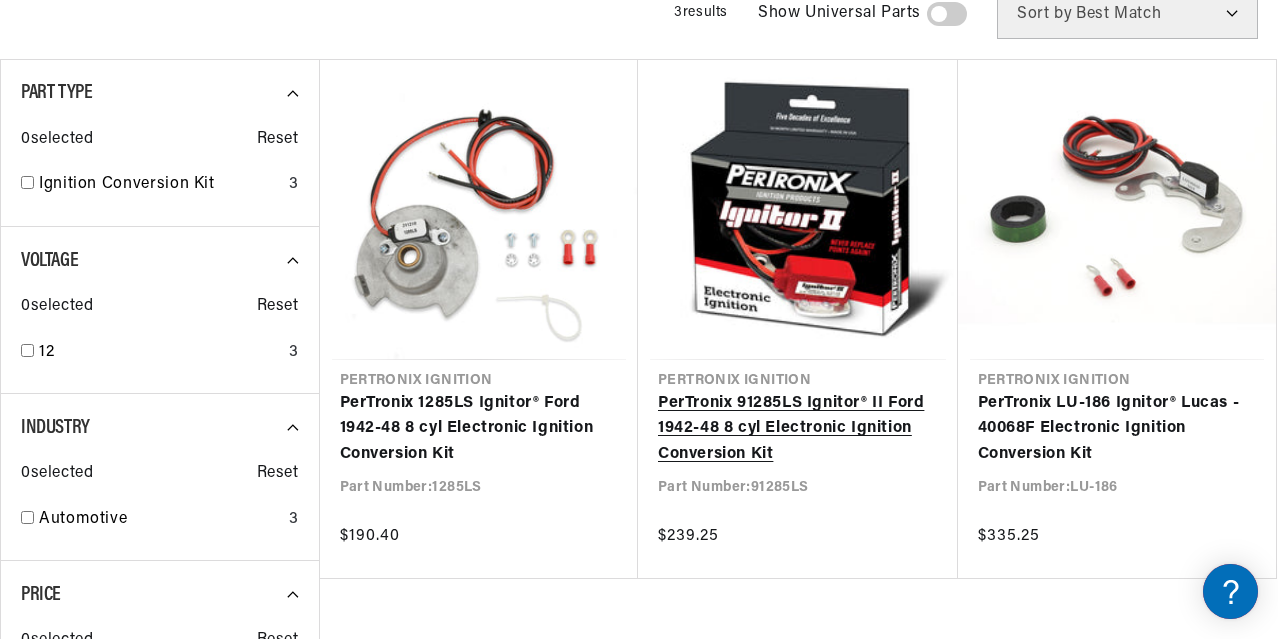 click on "PerTronix 91285LS Ignitor® II  Ford 1942-48 8 cyl Electronic Ignition Conversion Kit" at bounding box center [798, 429] 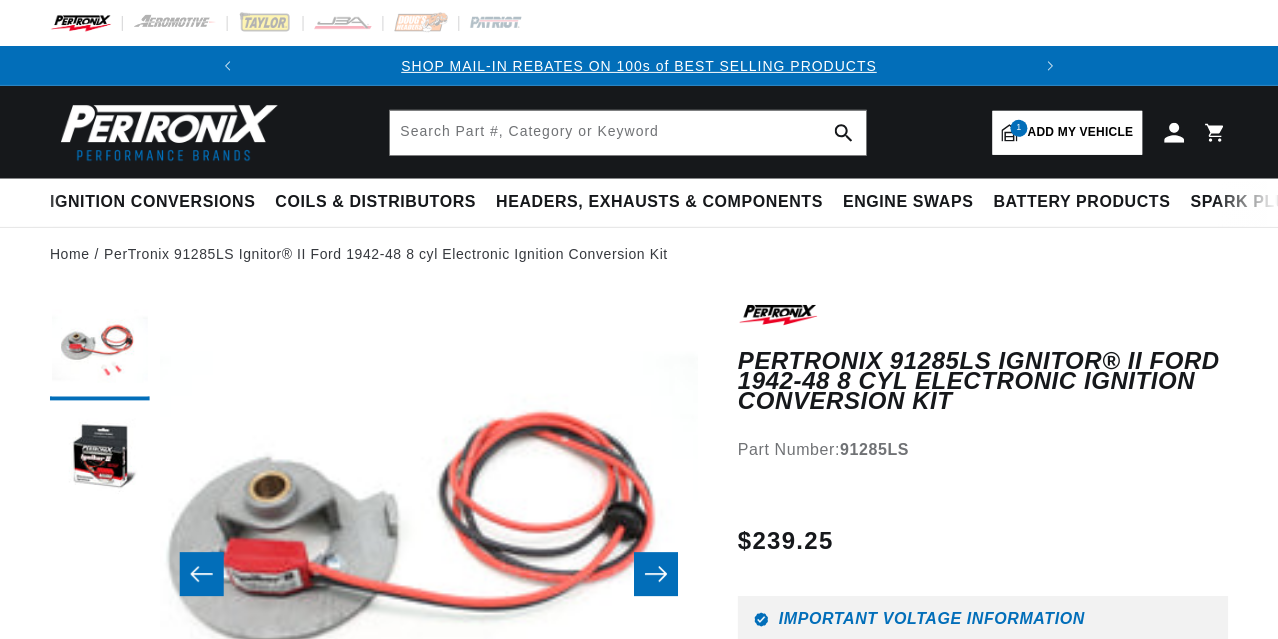 scroll, scrollTop: 0, scrollLeft: 0, axis: both 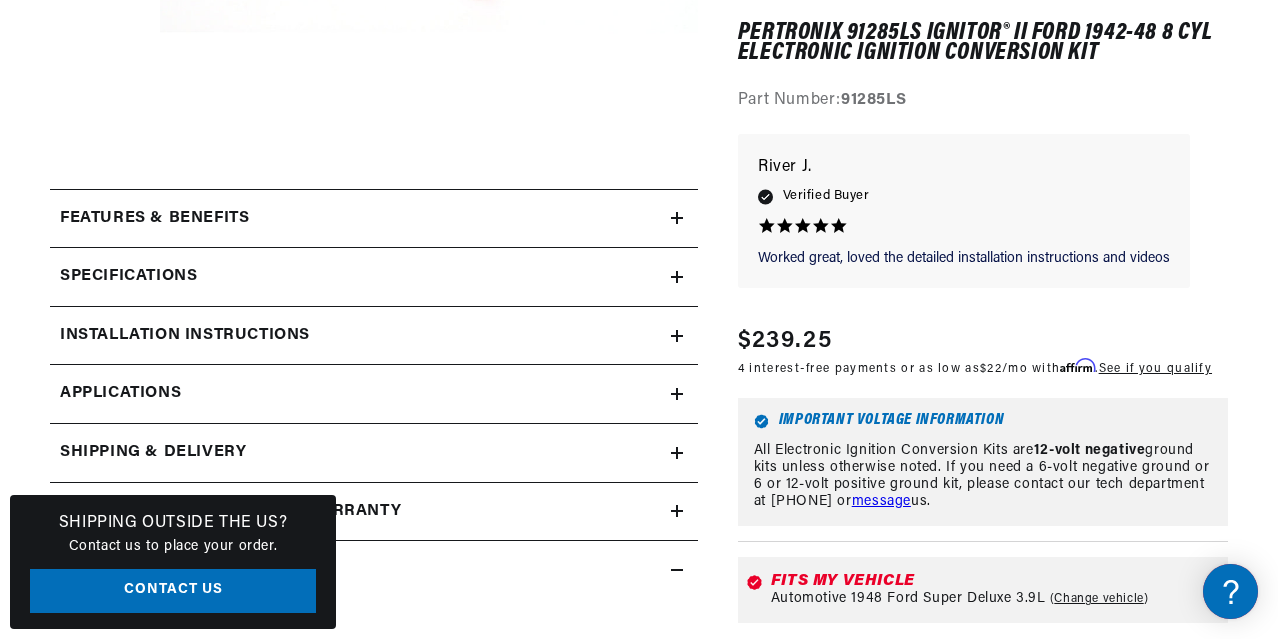 click on "Installation instructions" at bounding box center [374, 219] 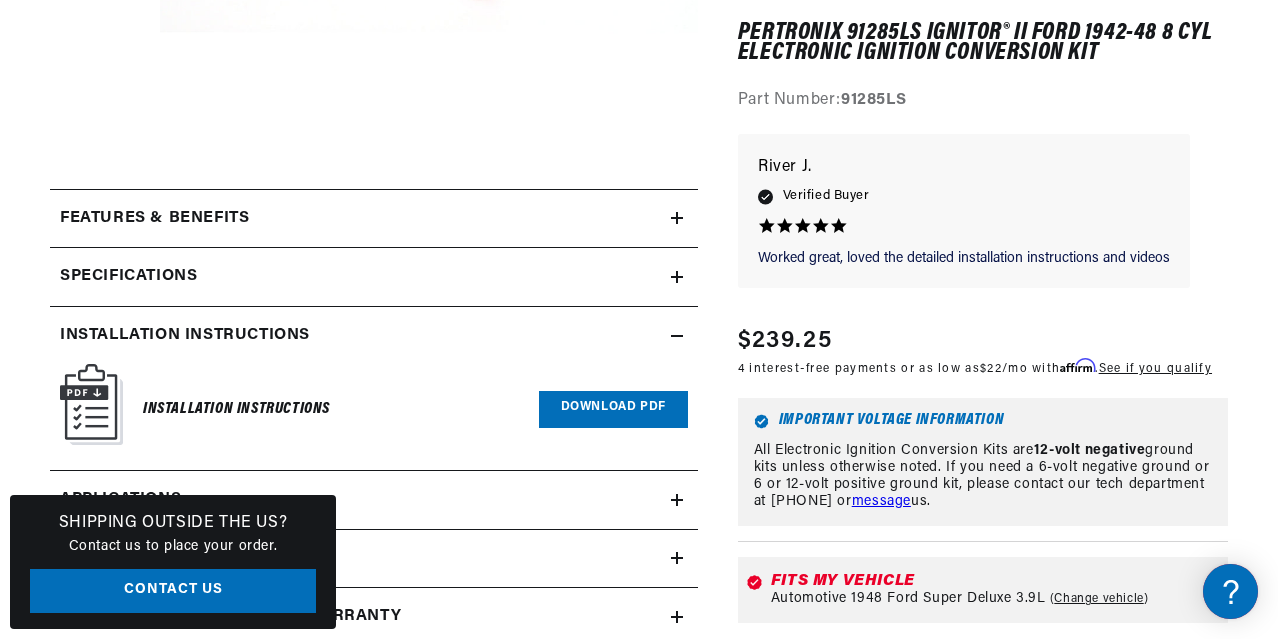 click on "Download PDF" at bounding box center [613, 409] 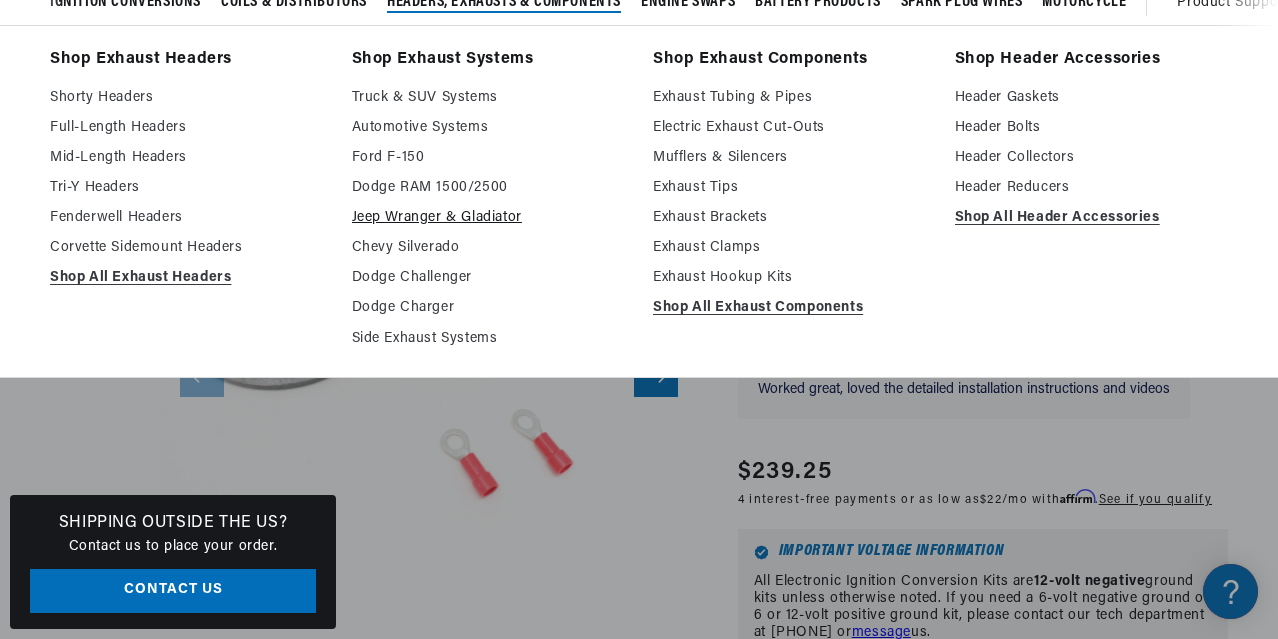 scroll, scrollTop: 300, scrollLeft: 0, axis: vertical 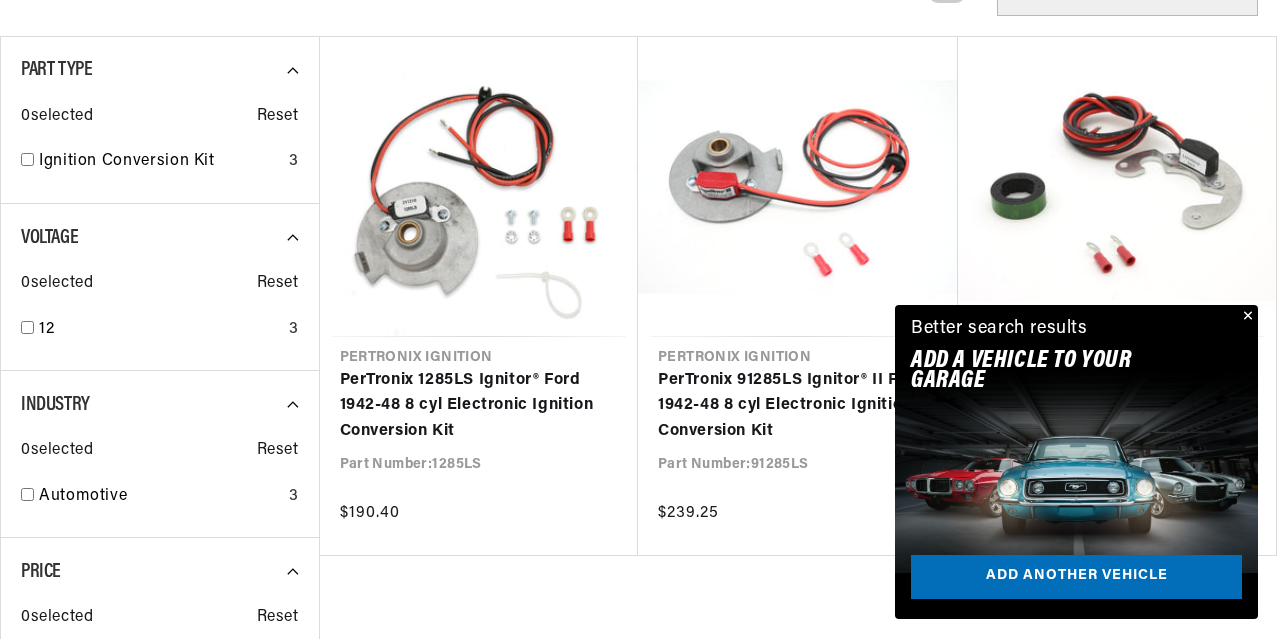 click at bounding box center [1246, 317] 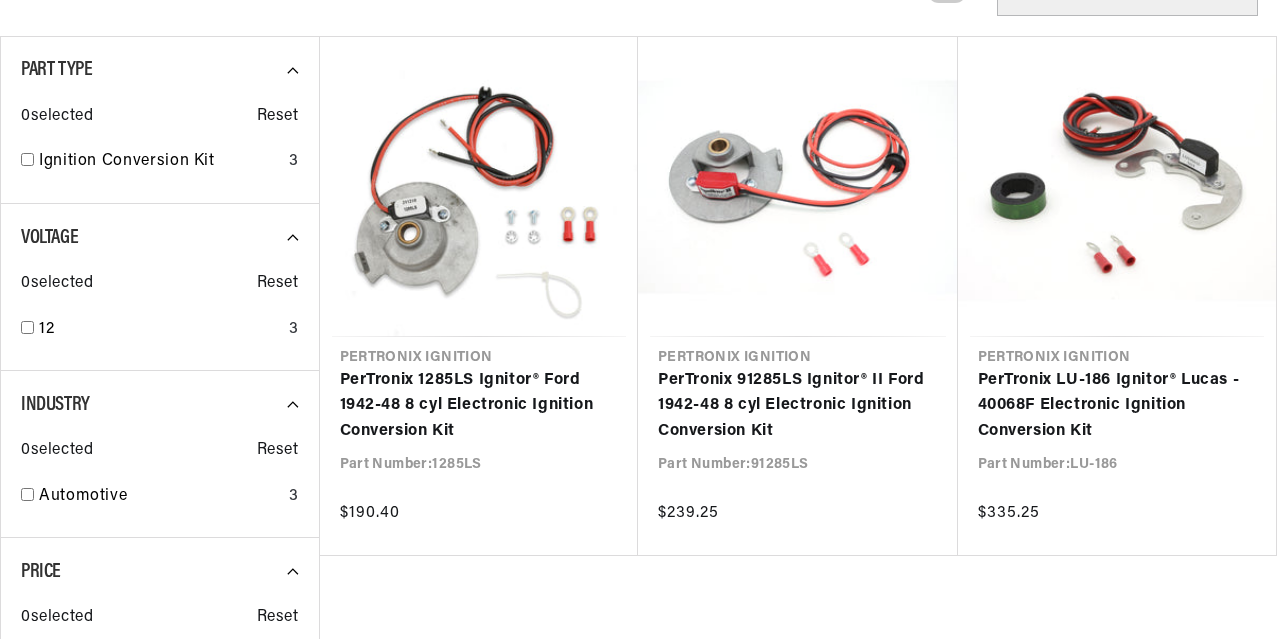 scroll, scrollTop: 623, scrollLeft: 0, axis: vertical 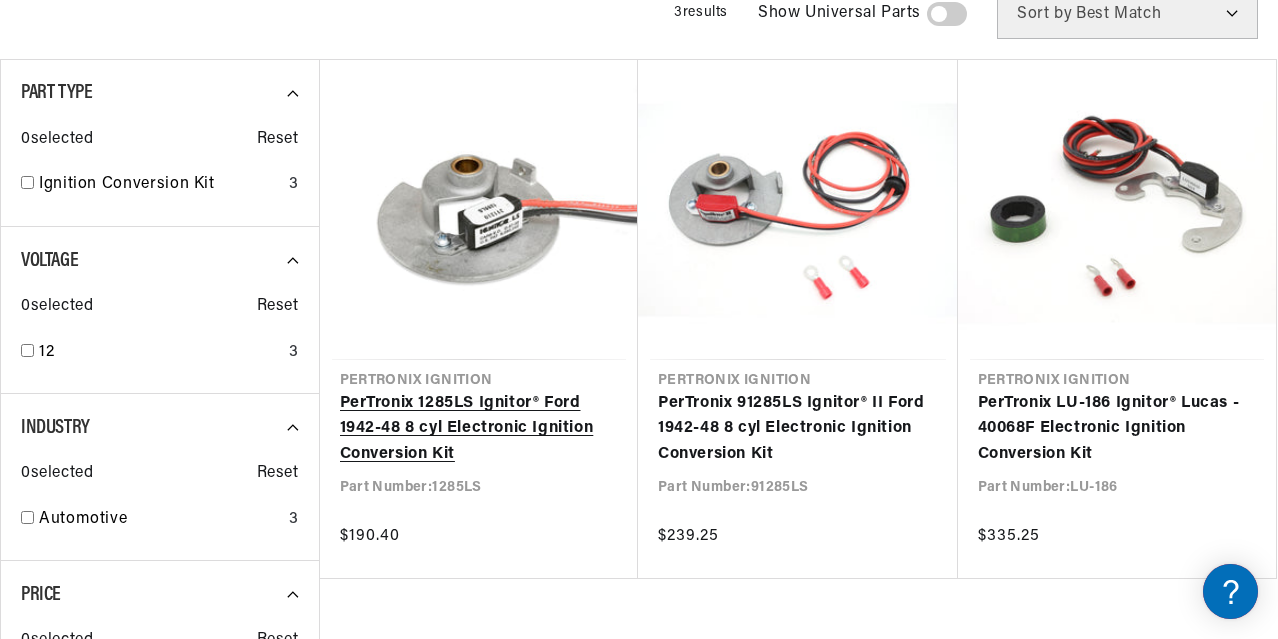 click on "PerTronix 1285LS Ignitor® Ford 1942-48 8 cyl Electronic Ignition Conversion Kit" at bounding box center [479, 429] 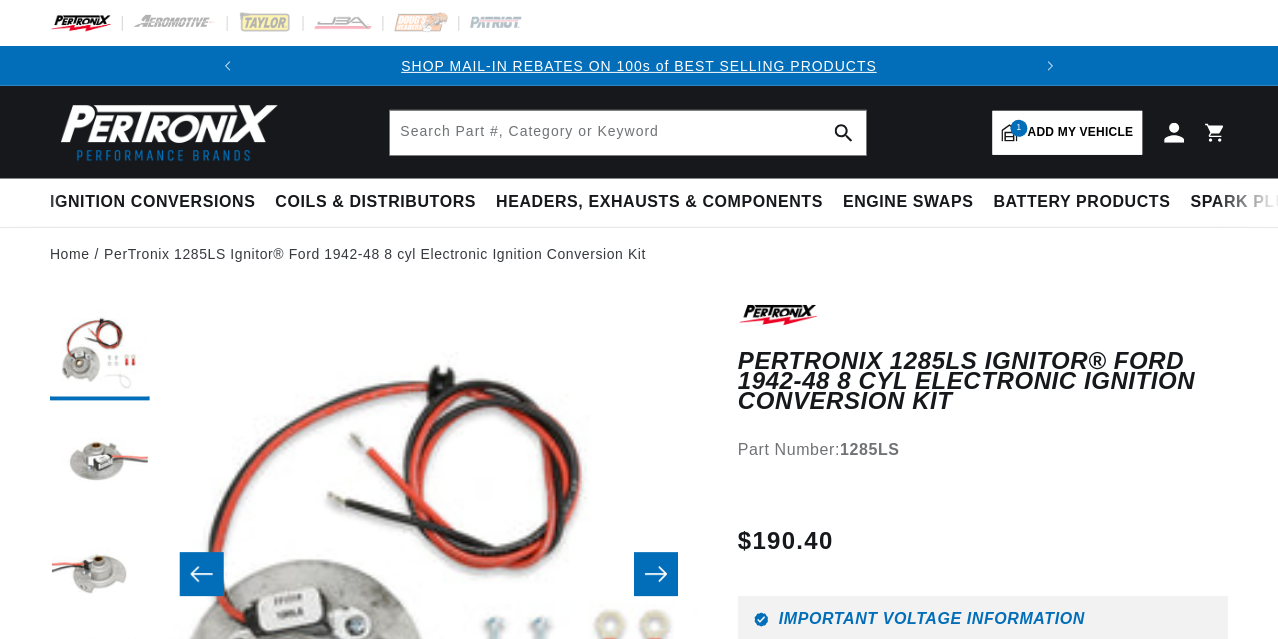 scroll, scrollTop: 0, scrollLeft: 0, axis: both 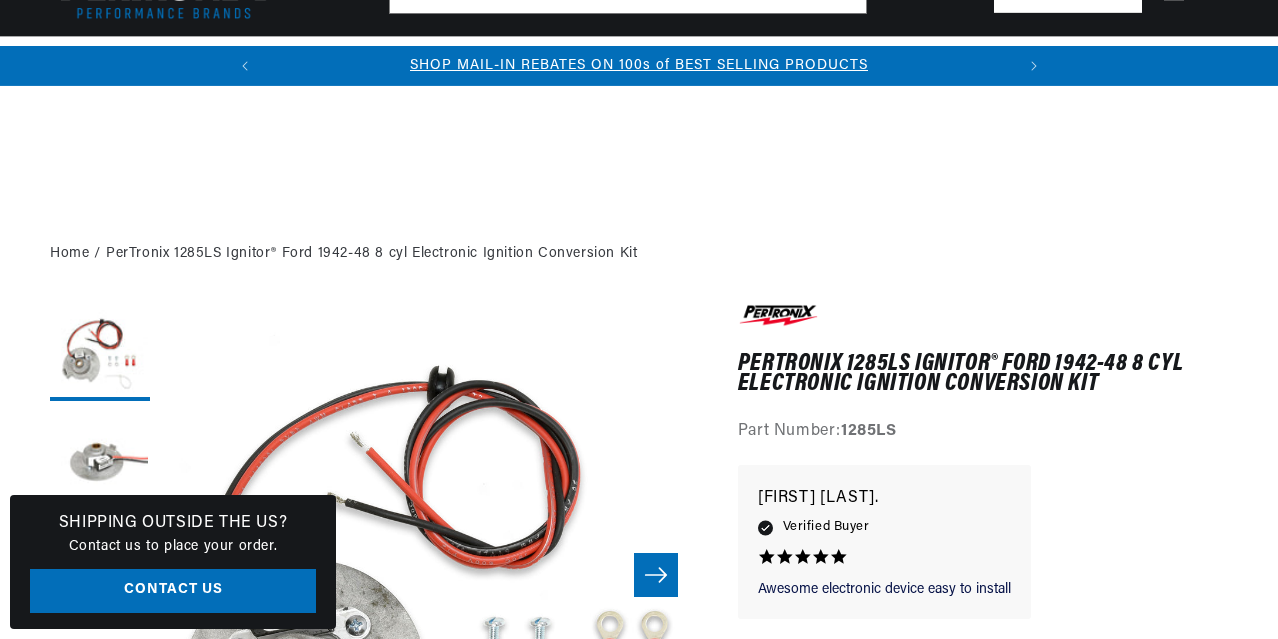 click on "'  Share Review by [FIRST] [LAST] on 22 Apr 2024" at bounding box center [963, 1221] 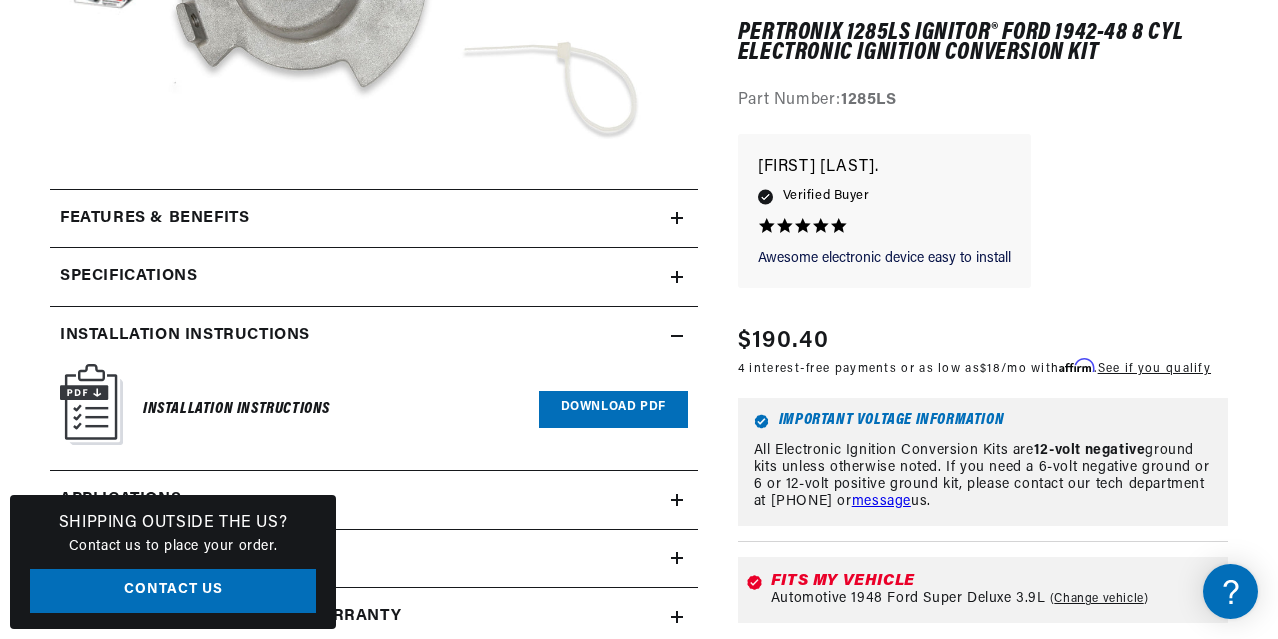 scroll, scrollTop: 0, scrollLeft: 0, axis: both 